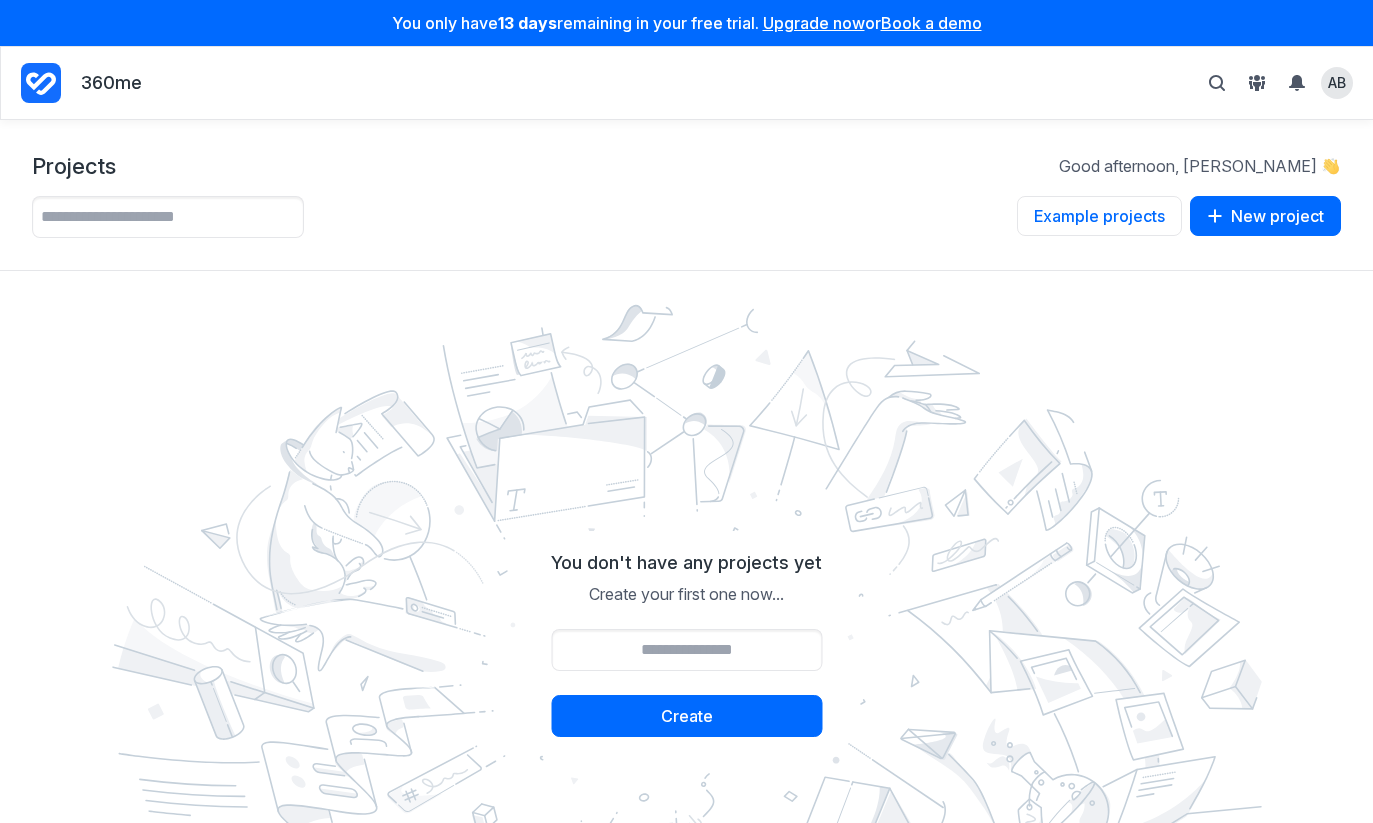 scroll, scrollTop: 0, scrollLeft: 0, axis: both 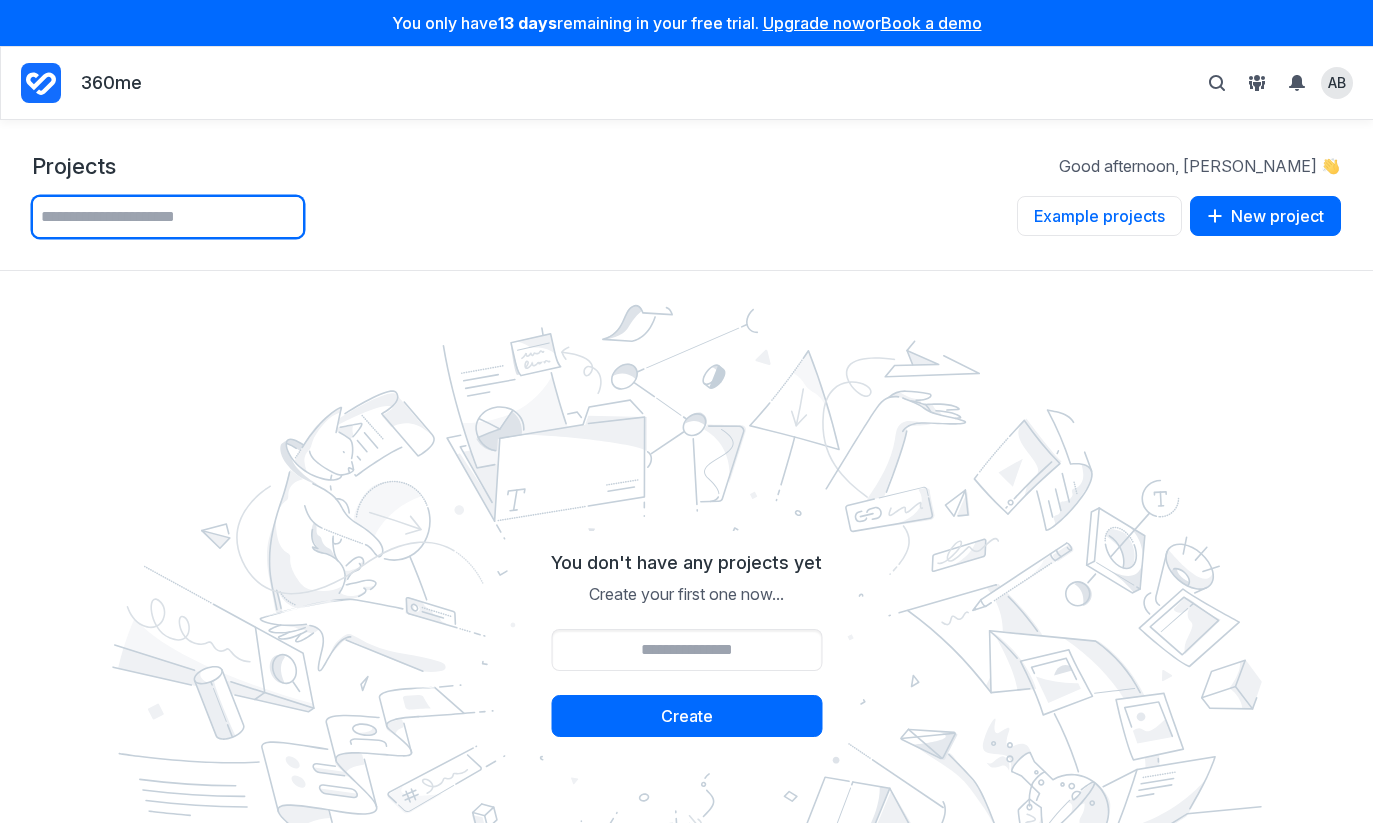 click at bounding box center (168, 217) 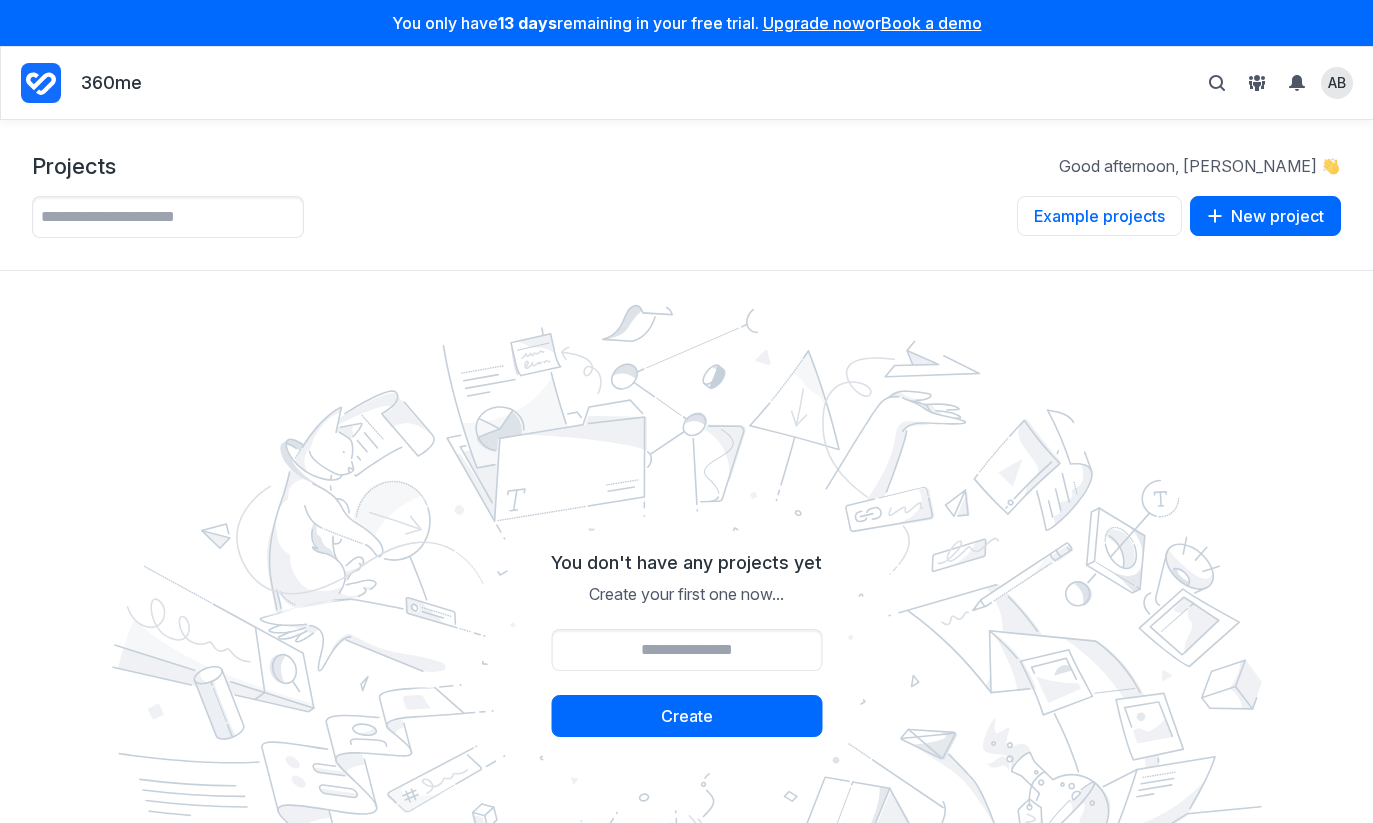 click 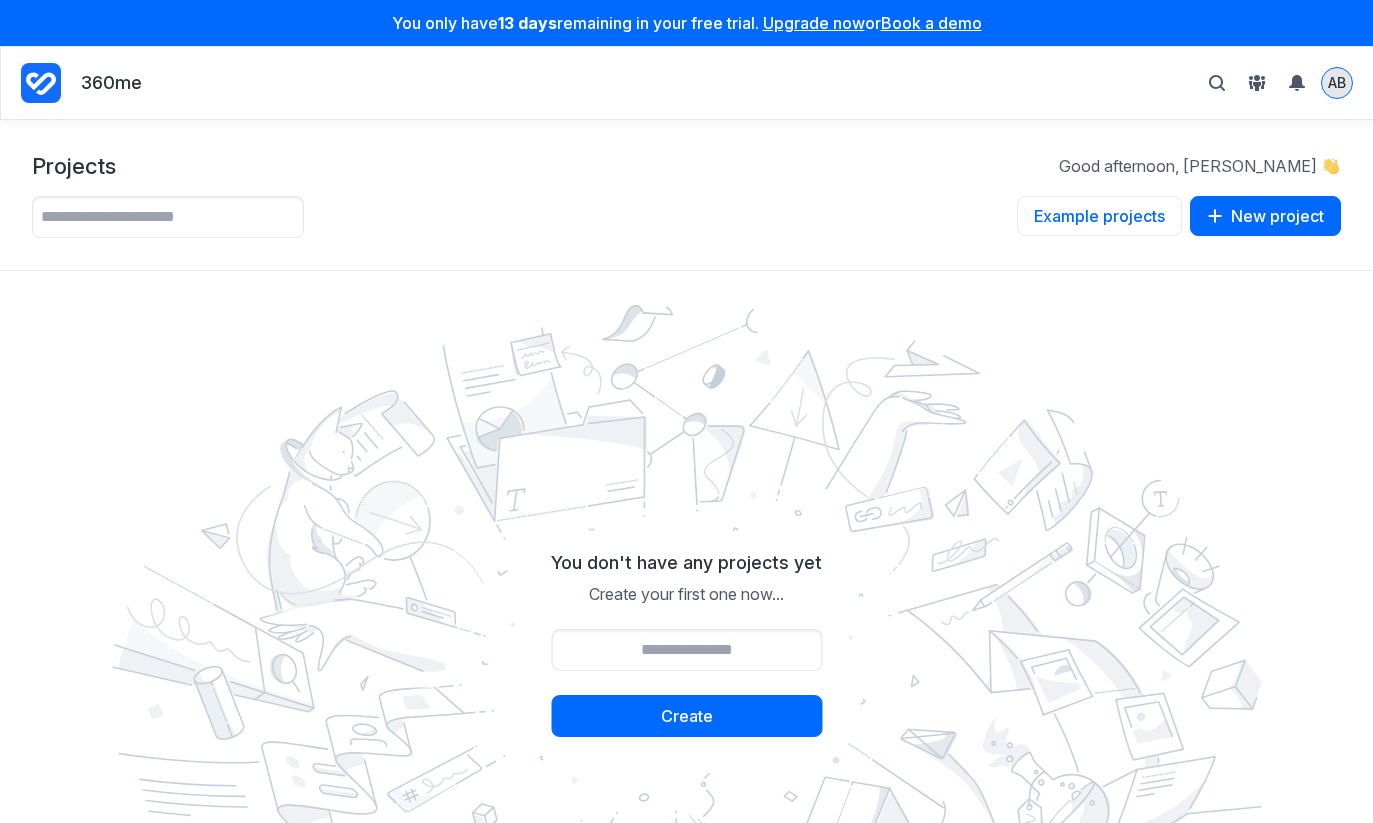 click on "AB" at bounding box center [1337, 82] 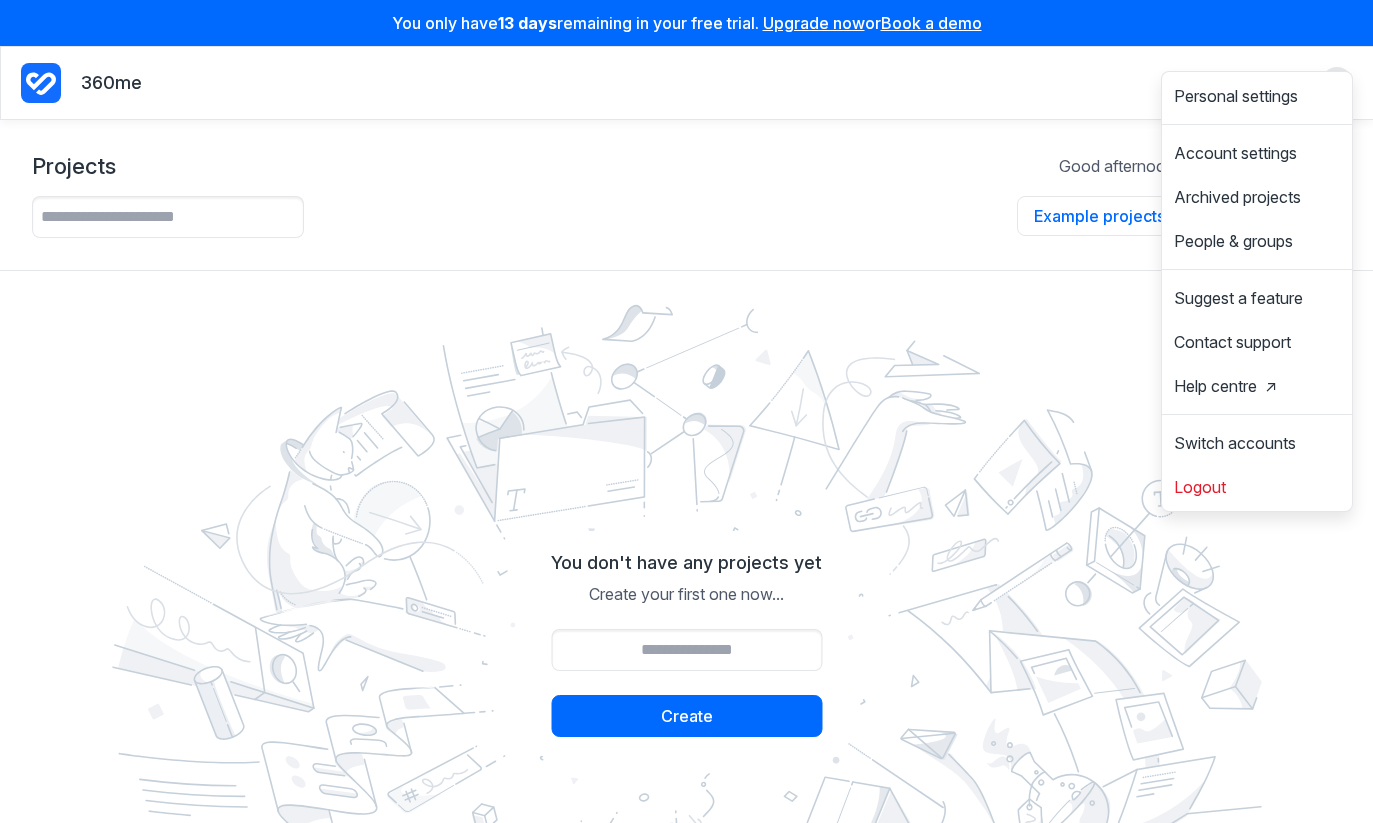 click on "Projects Good afternoon, Anton   👋 Example projects Example projects View one of our example projects to take inspiration for your own projects. Example projects contains templates, workflows, folders and content to get you started. Website An example of managing a simple website. Producing all the content for the new website and then managing the workflow for updates and new content being added going forward. Articles & editorial content A great example of how you can operationalise your editorial process using templates and production workflows. This improves the quality of the articles and content you produce, while saving time by using clear statuses for work. Marketing campaign Managing content for multi-channel marketing campaigns in one place. Producing emails, social media posts and a series of articles - passing them through a fast-paced workflow. Help content and documentation Email content Course records (headless CMS example) Cancel New project New project Project name Cancel Create" at bounding box center [686, 195] 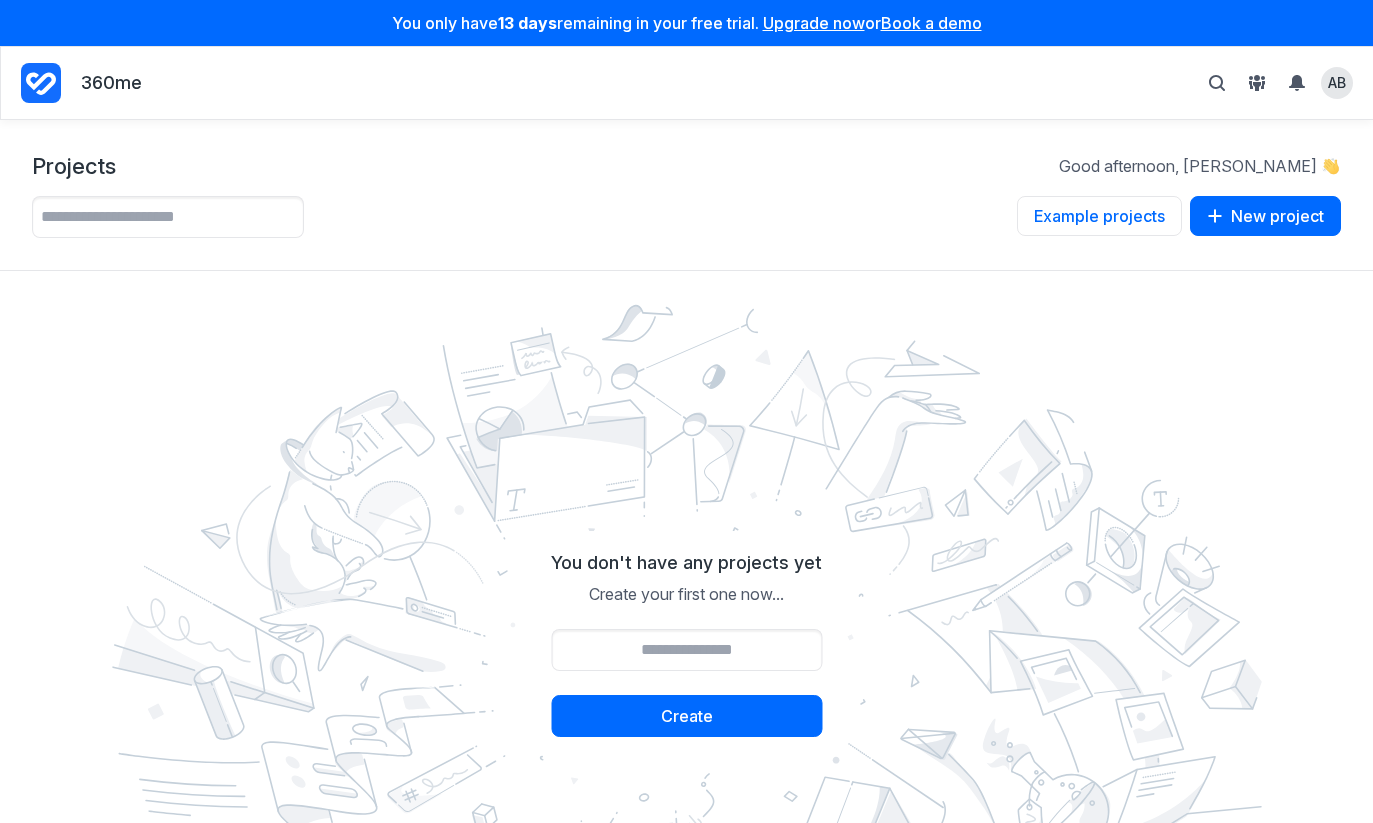 click on "360me" at bounding box center [111, 83] 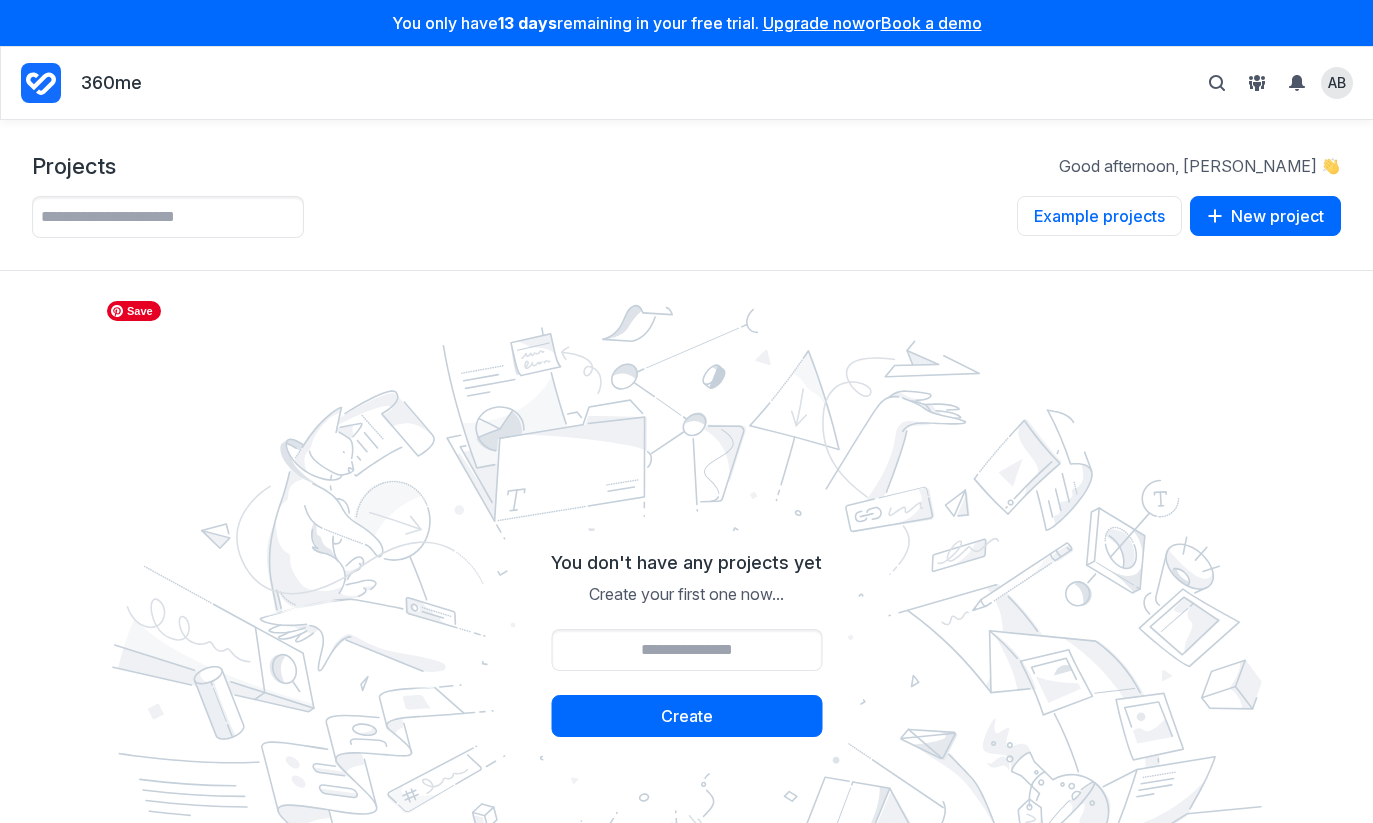 scroll, scrollTop: 0, scrollLeft: 0, axis: both 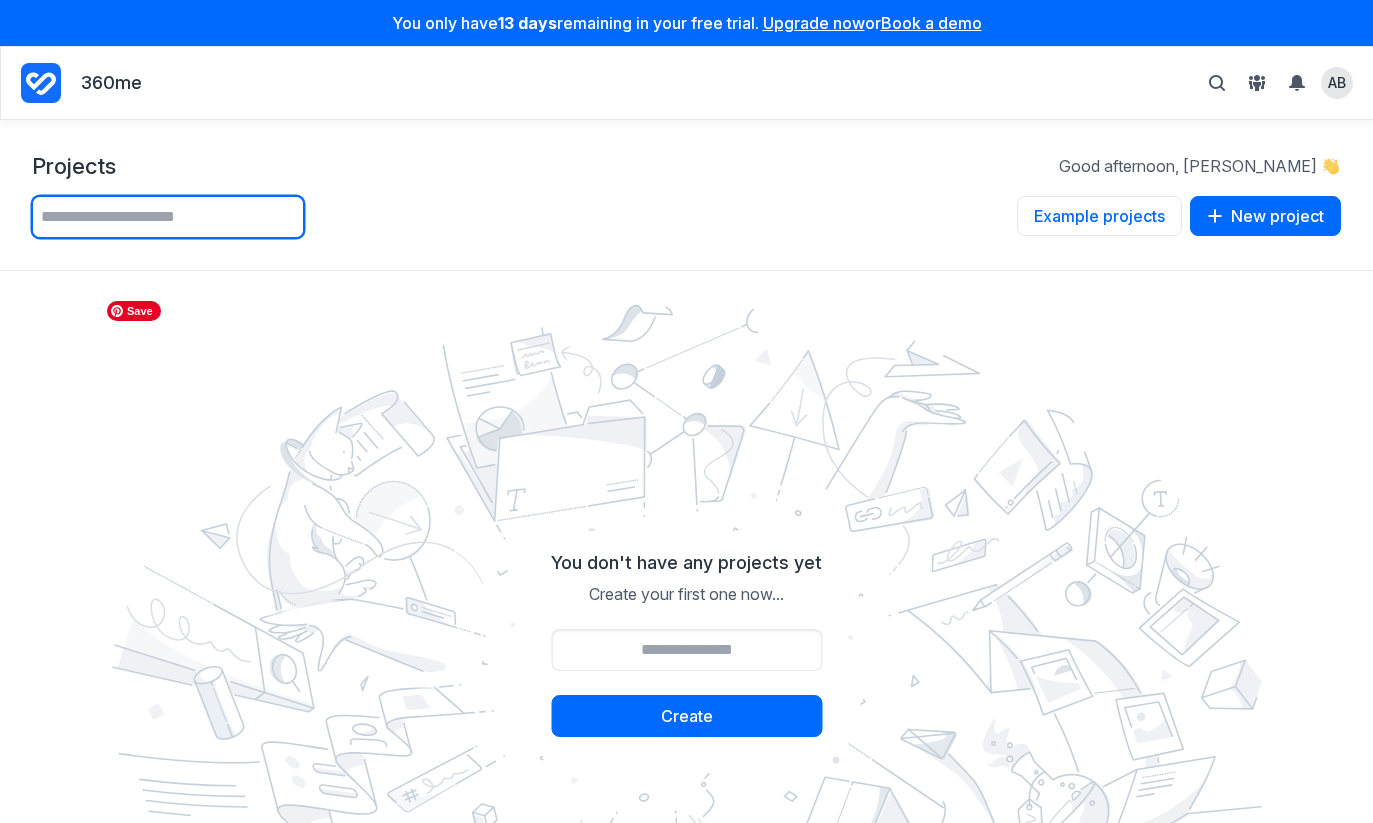 click at bounding box center (168, 217) 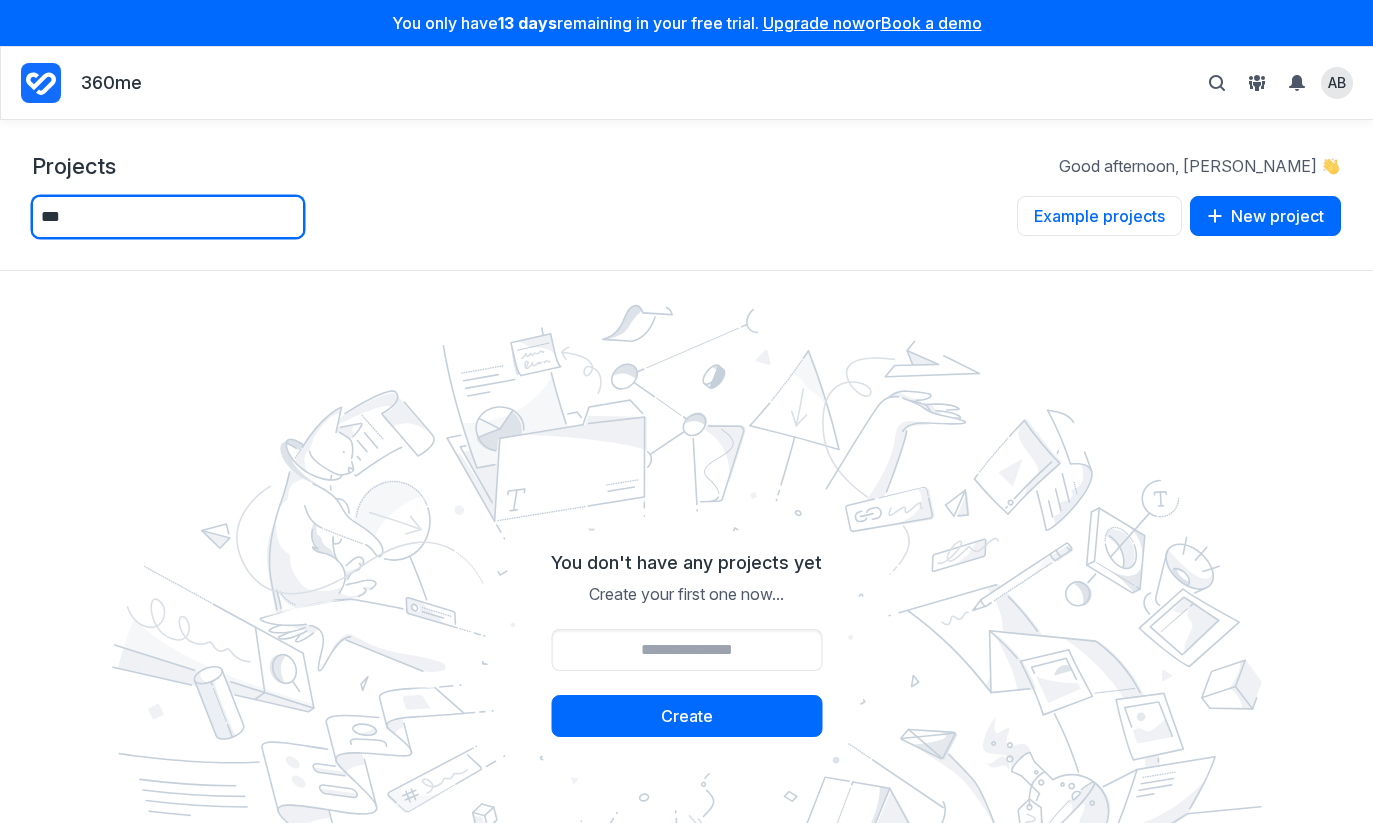 type on "***" 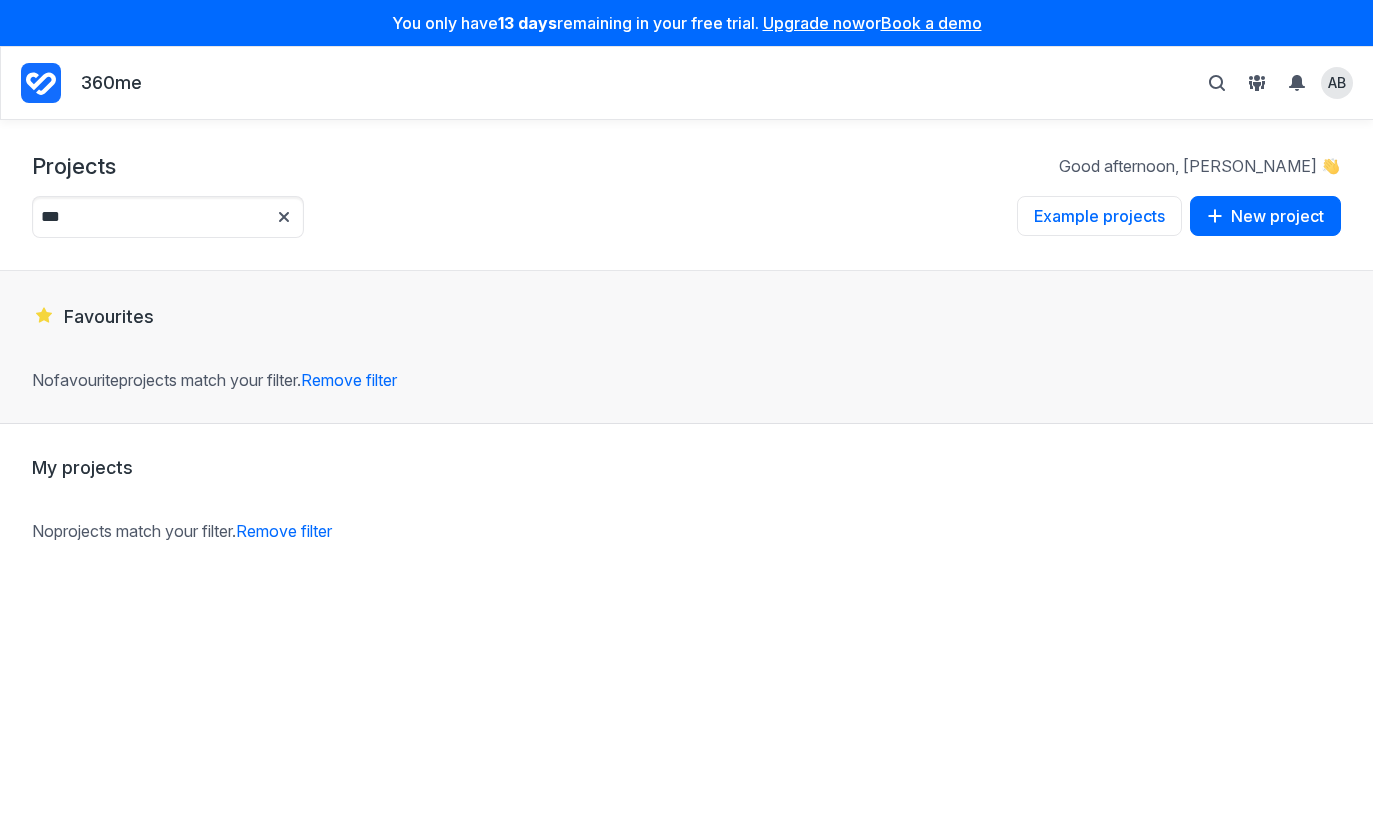 click on "No  projects match your filter.  Remove filter" at bounding box center [686, 531] 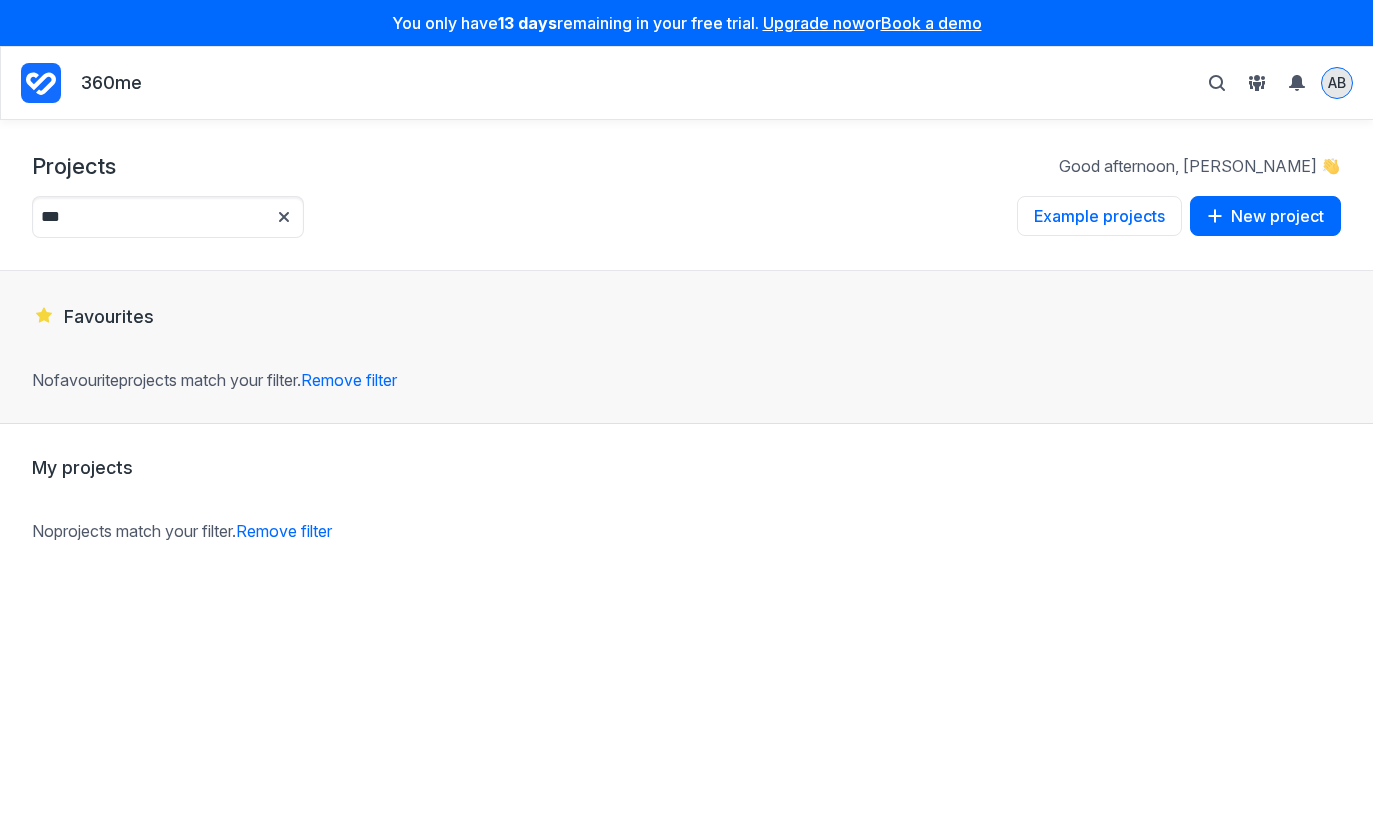 click on "AB" at bounding box center [1337, 82] 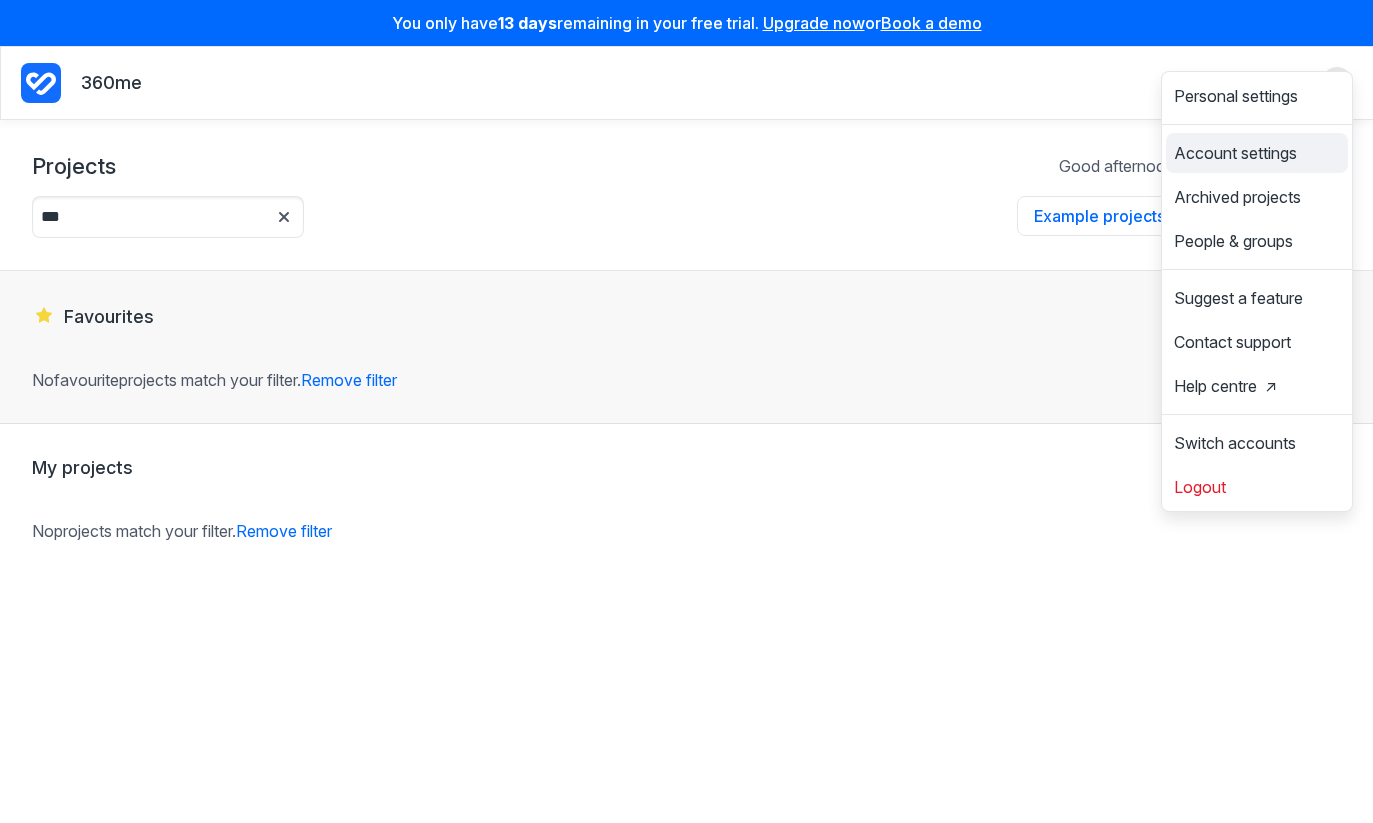 click on "Account settings" at bounding box center (1235, 153) 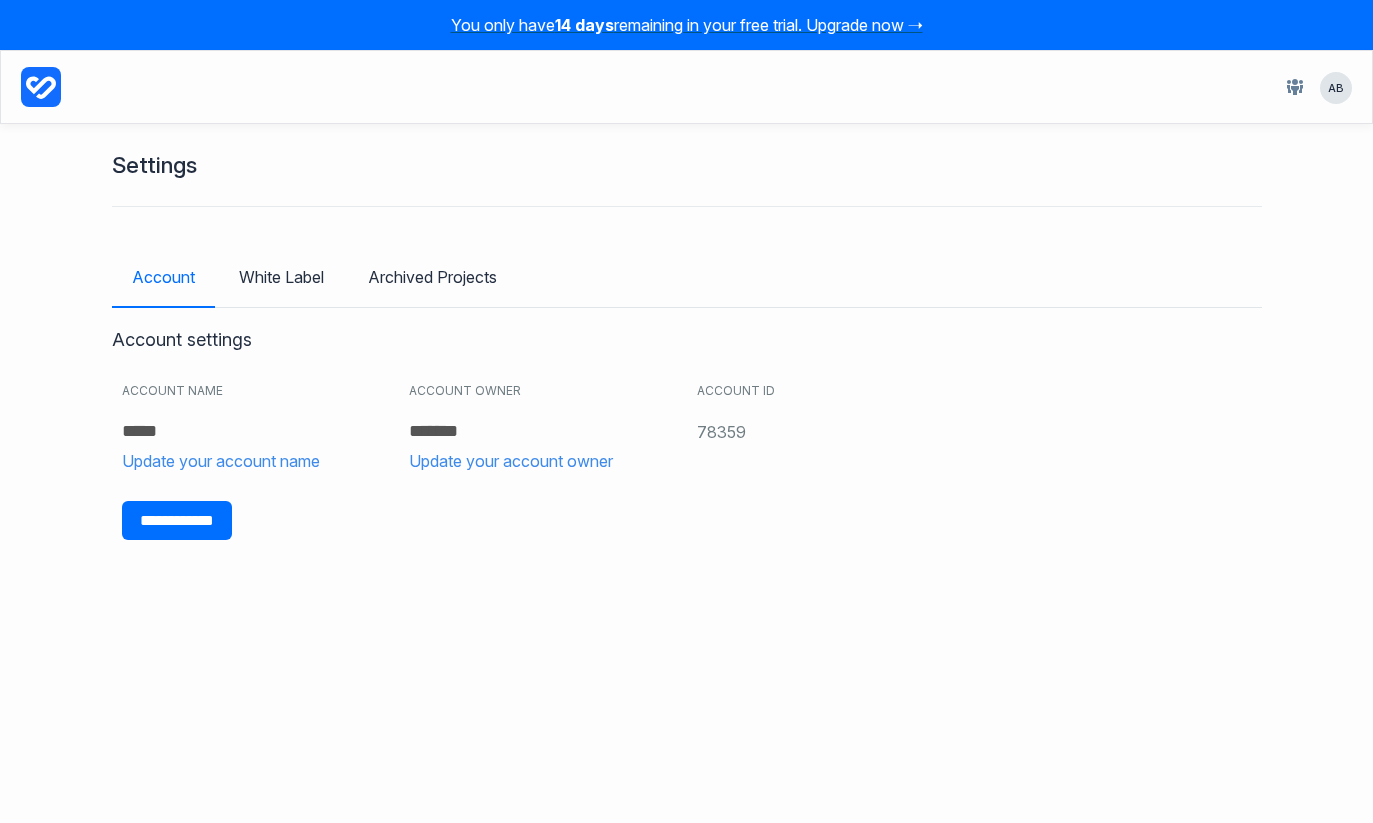 scroll, scrollTop: 0, scrollLeft: 0, axis: both 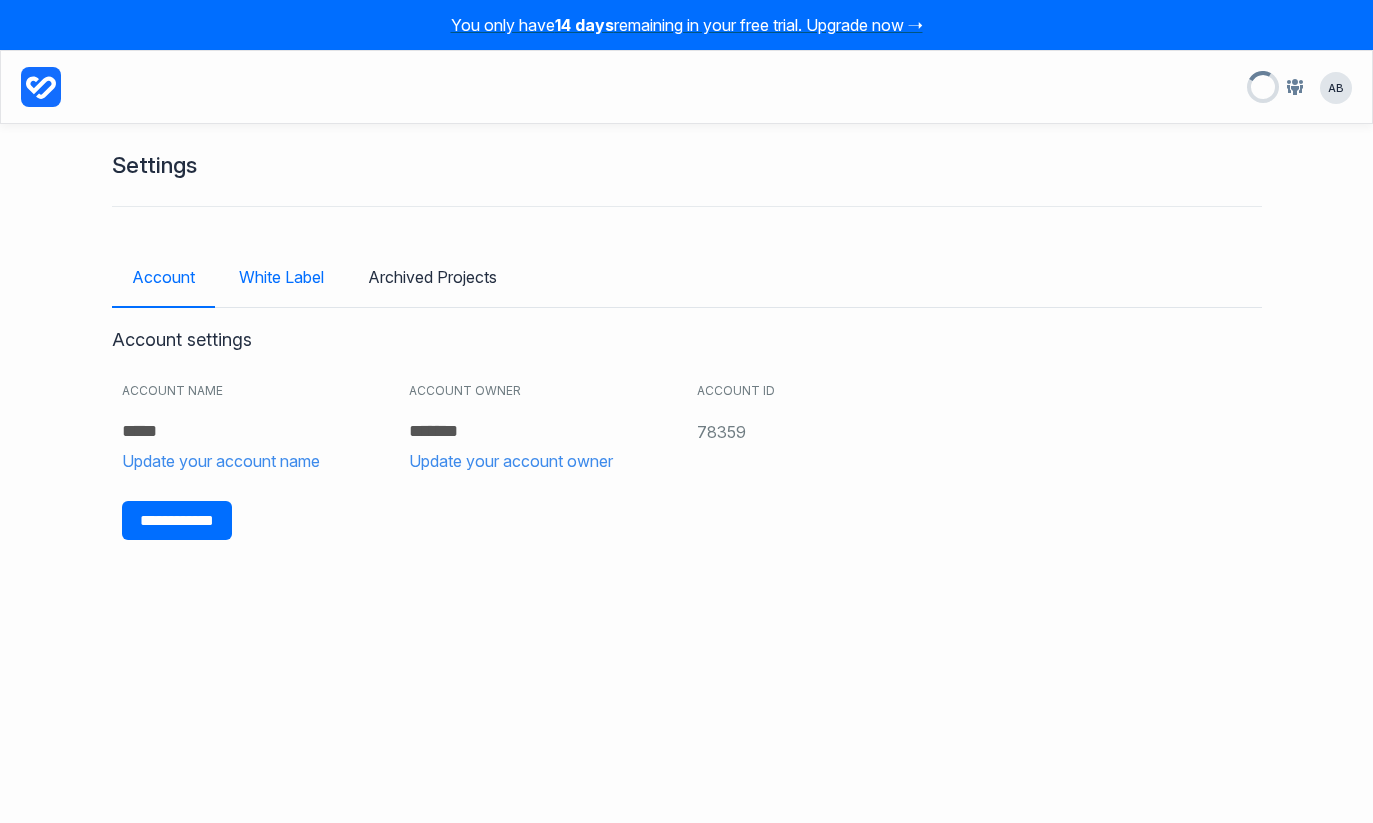 click on "White Label" at bounding box center [281, 277] 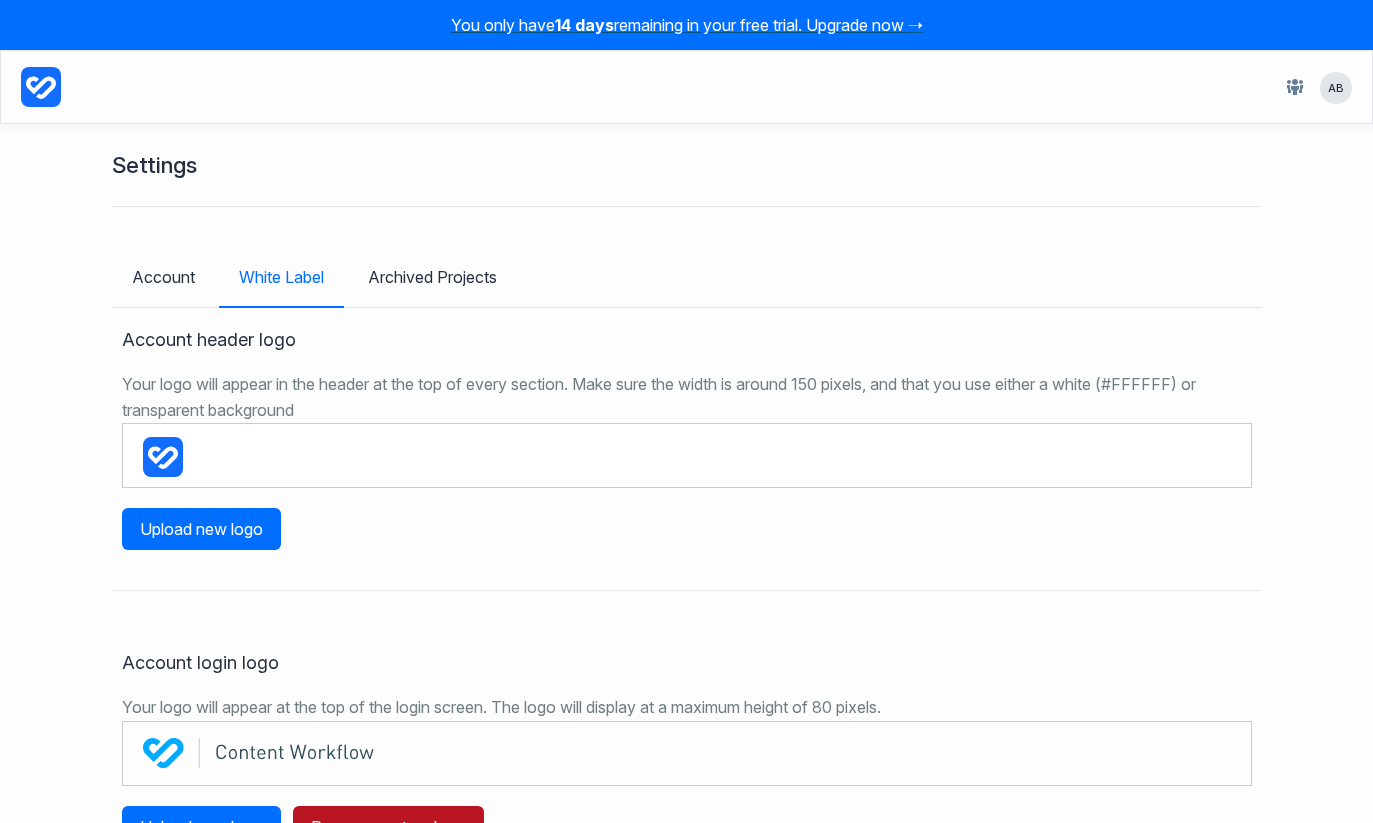 scroll, scrollTop: 0, scrollLeft: 0, axis: both 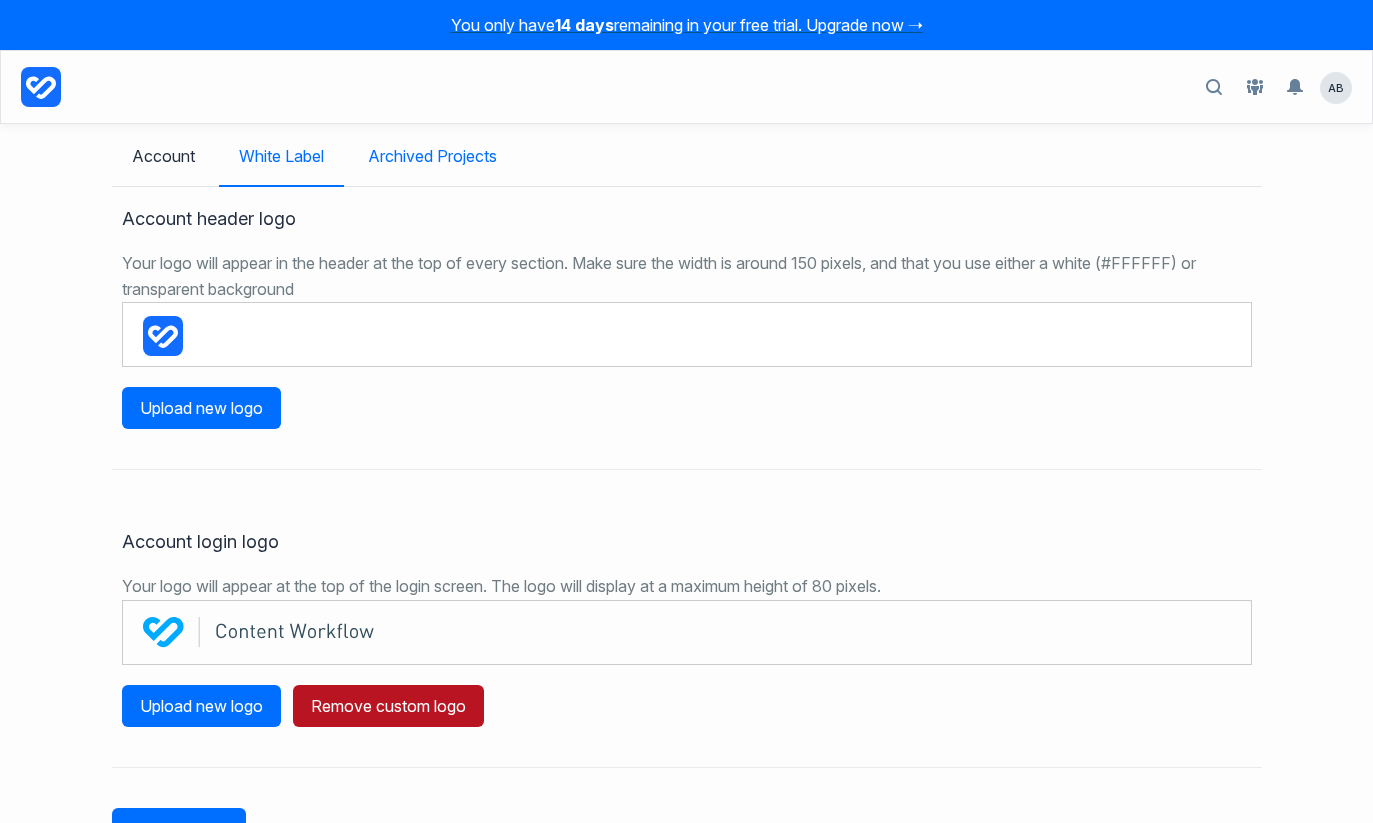 click on "Archived Projects" at bounding box center (432, 156) 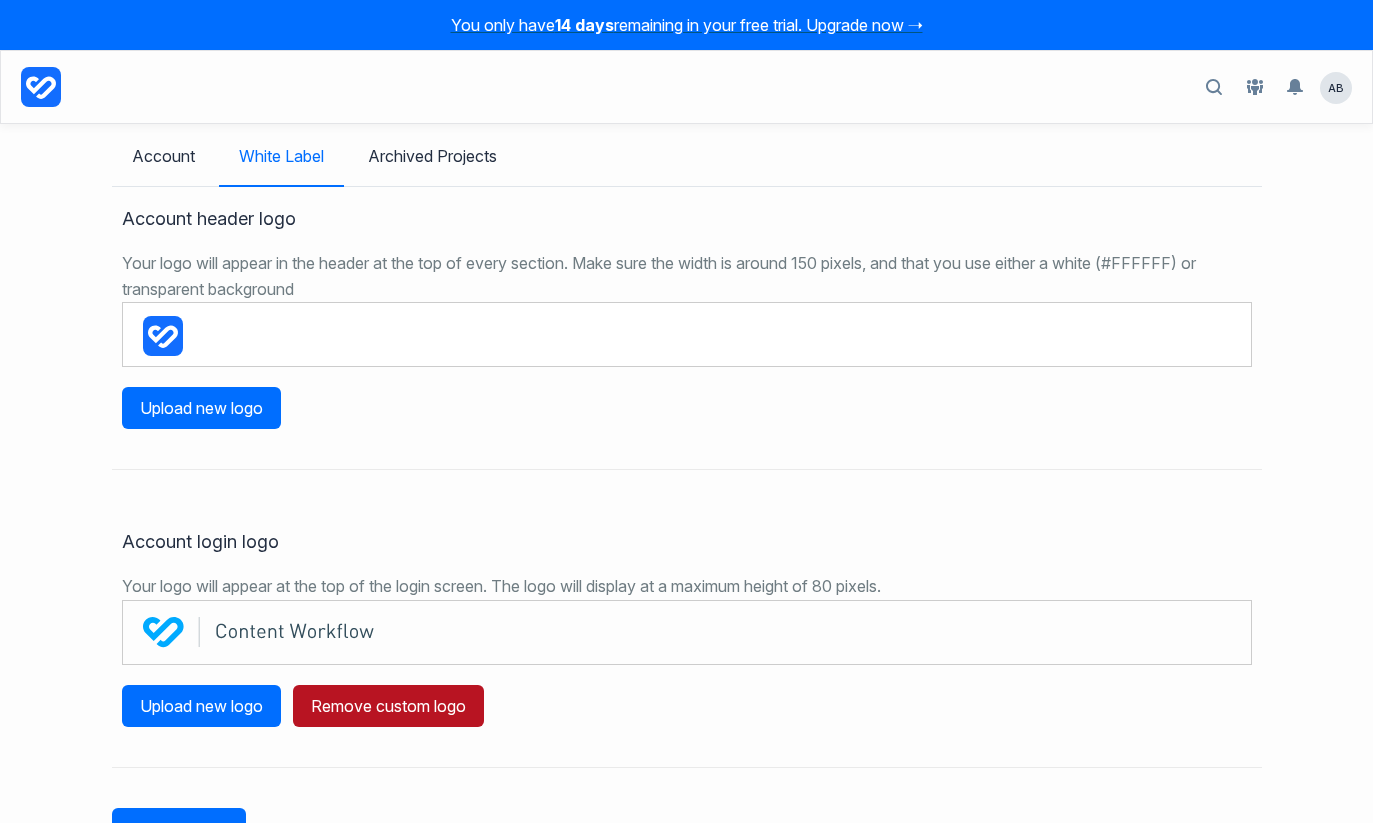 click 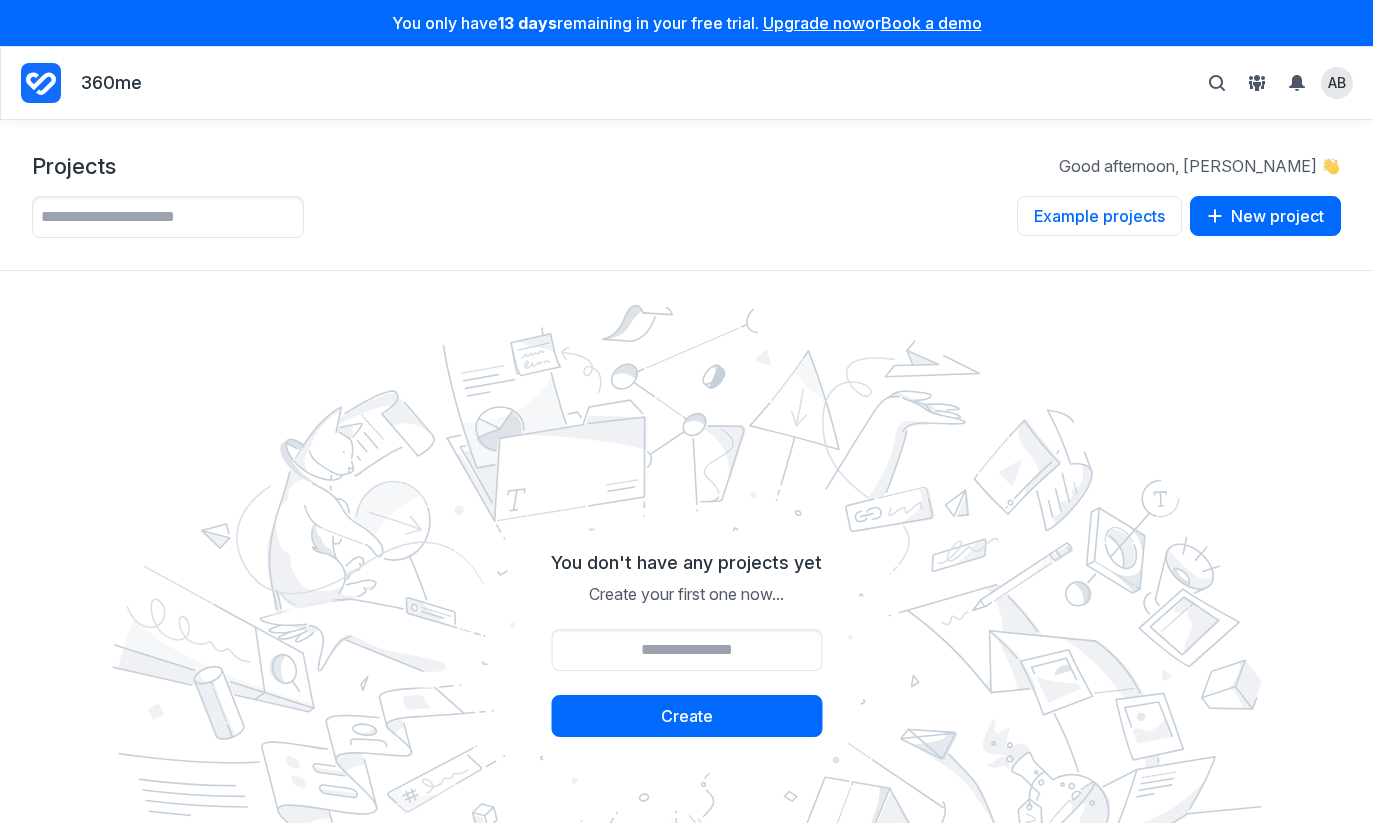 scroll, scrollTop: 0, scrollLeft: 0, axis: both 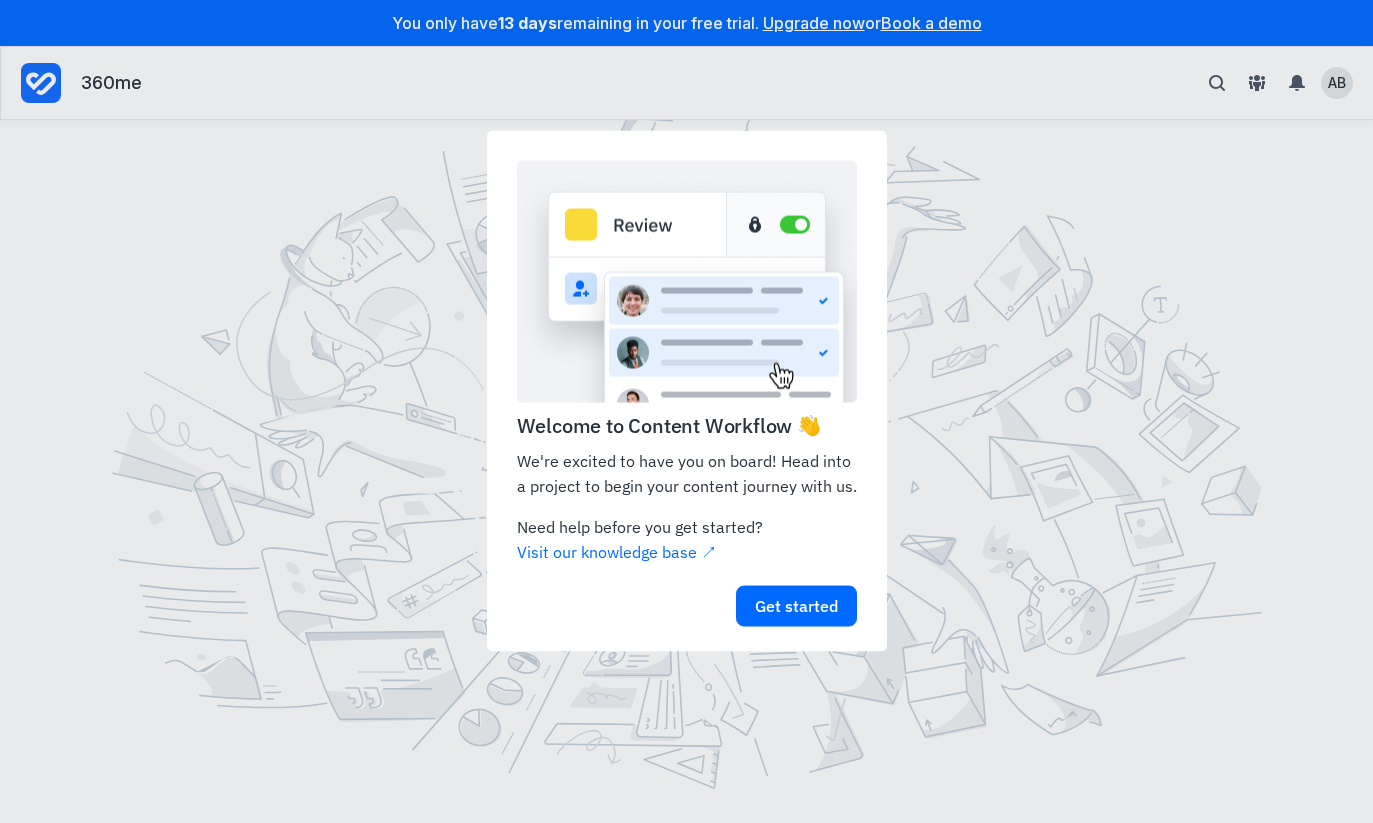 click on "Get started" at bounding box center [687, 605] 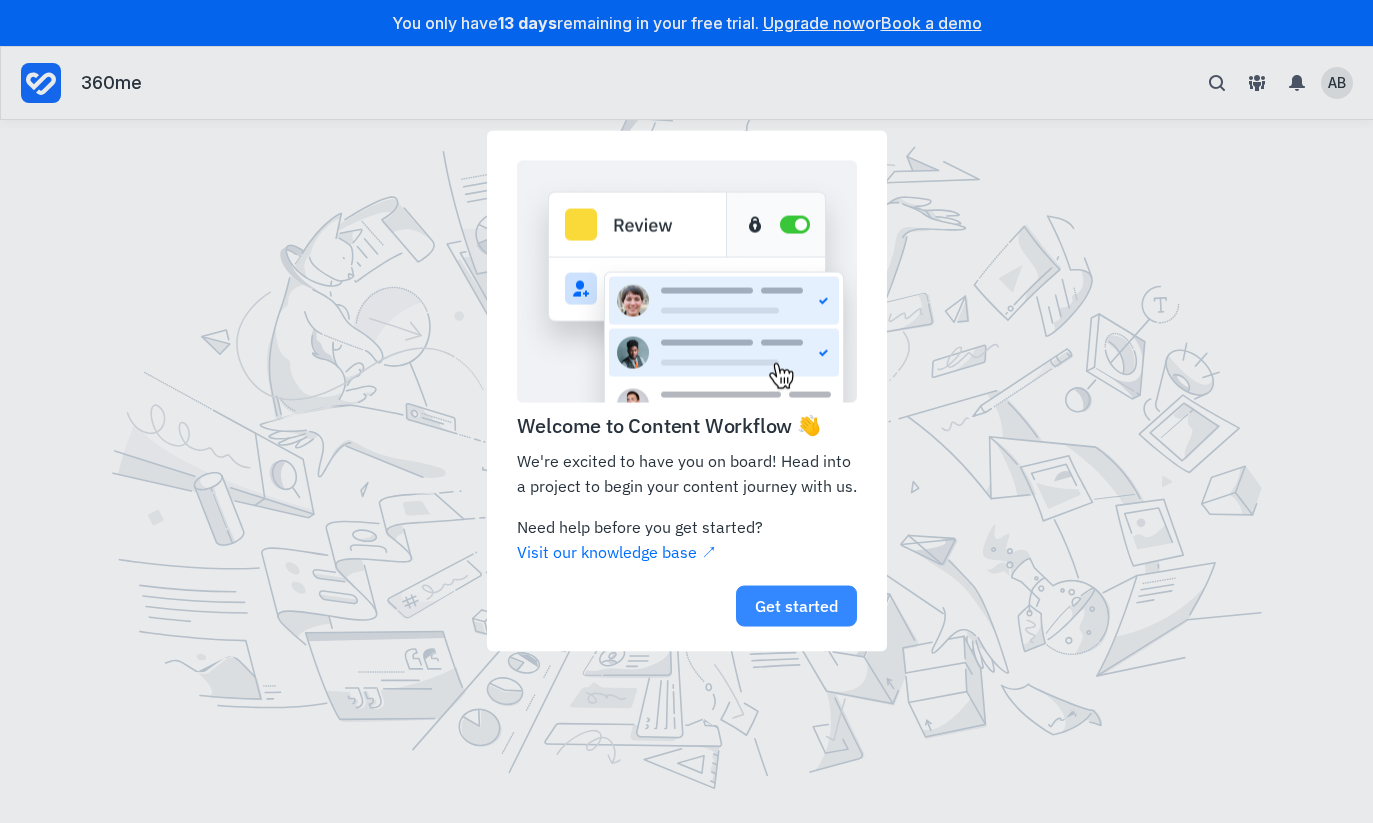 click on "Get started" at bounding box center [796, 605] 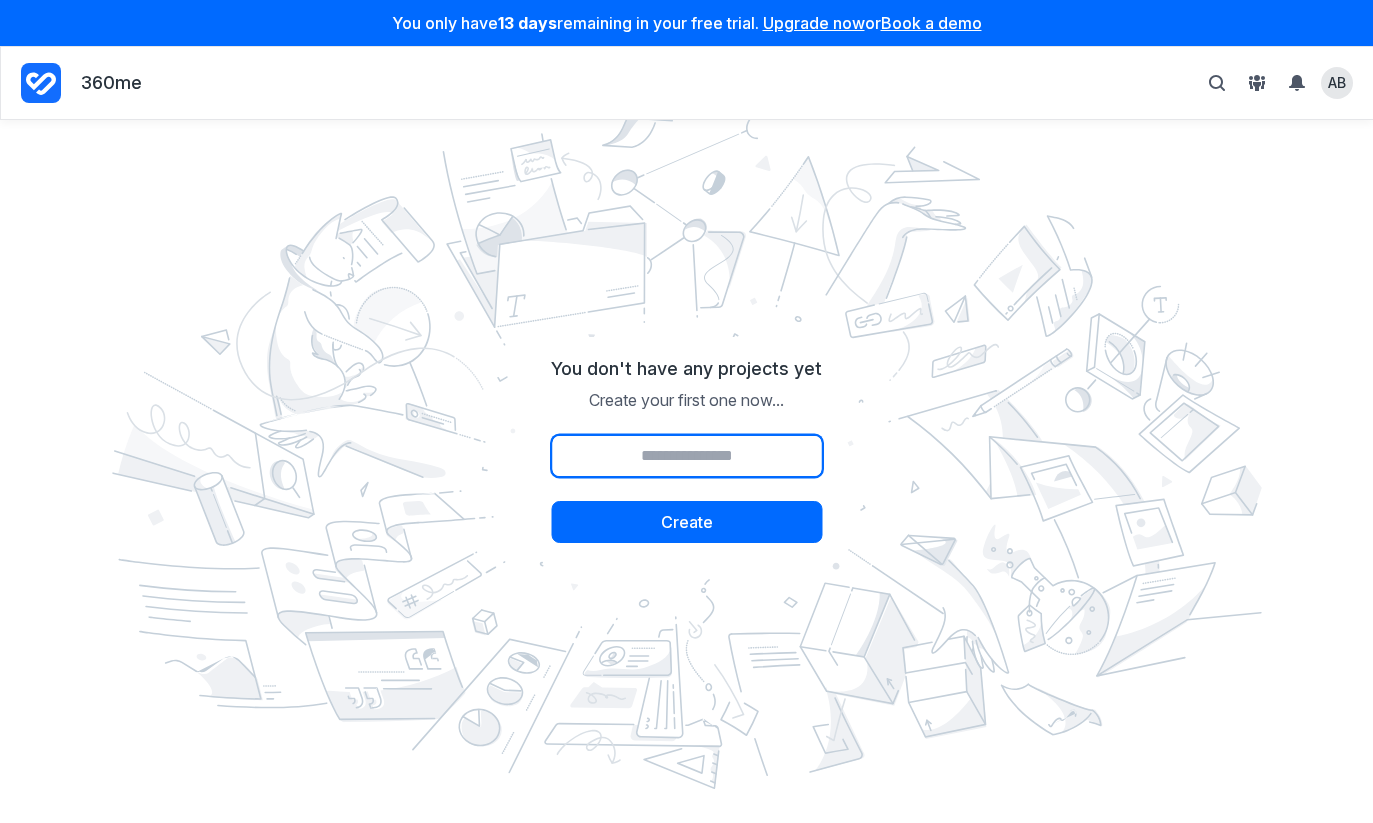 click on "Project name" at bounding box center [686, 456] 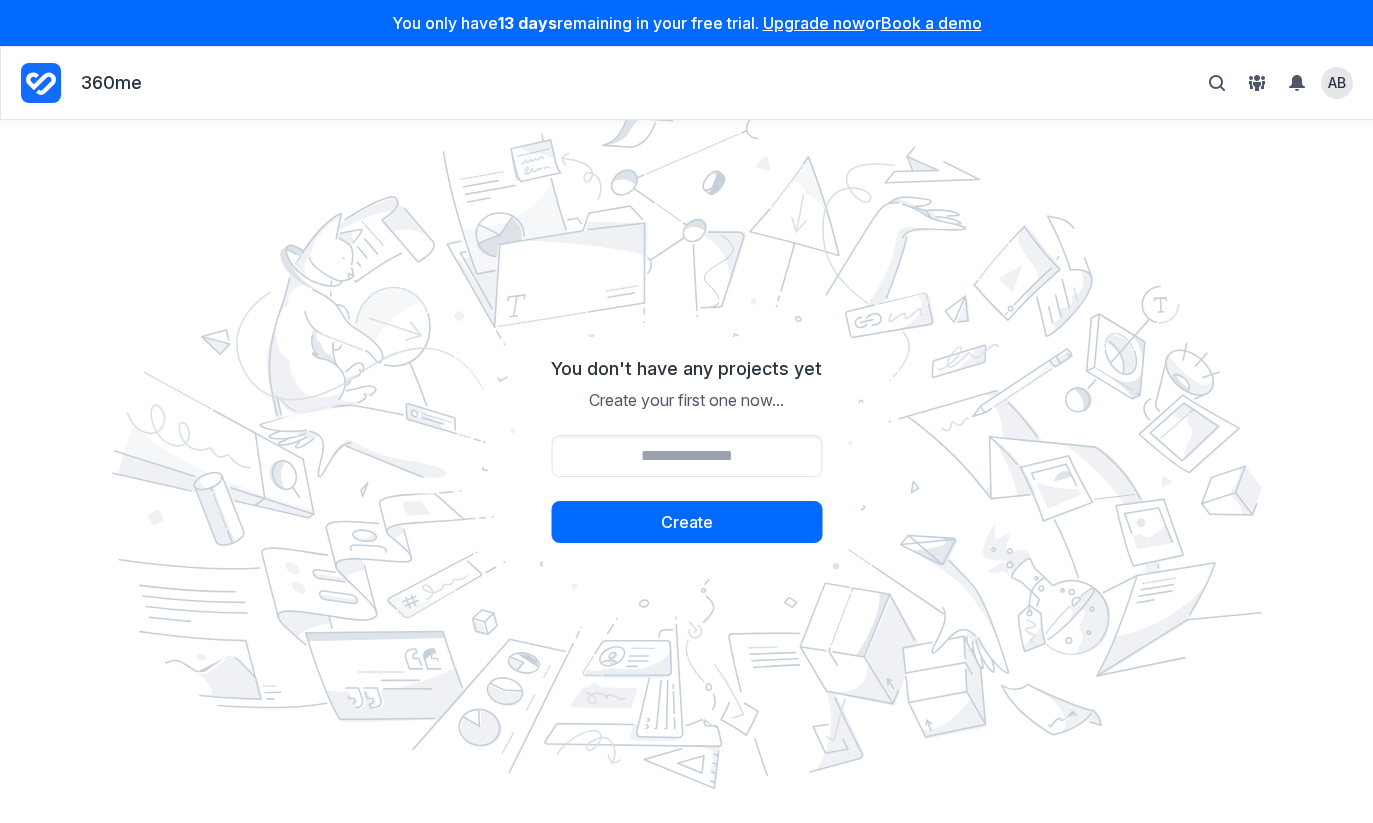 click on "You don't have any projects yet Create your first one now... Create" at bounding box center [686, 450] 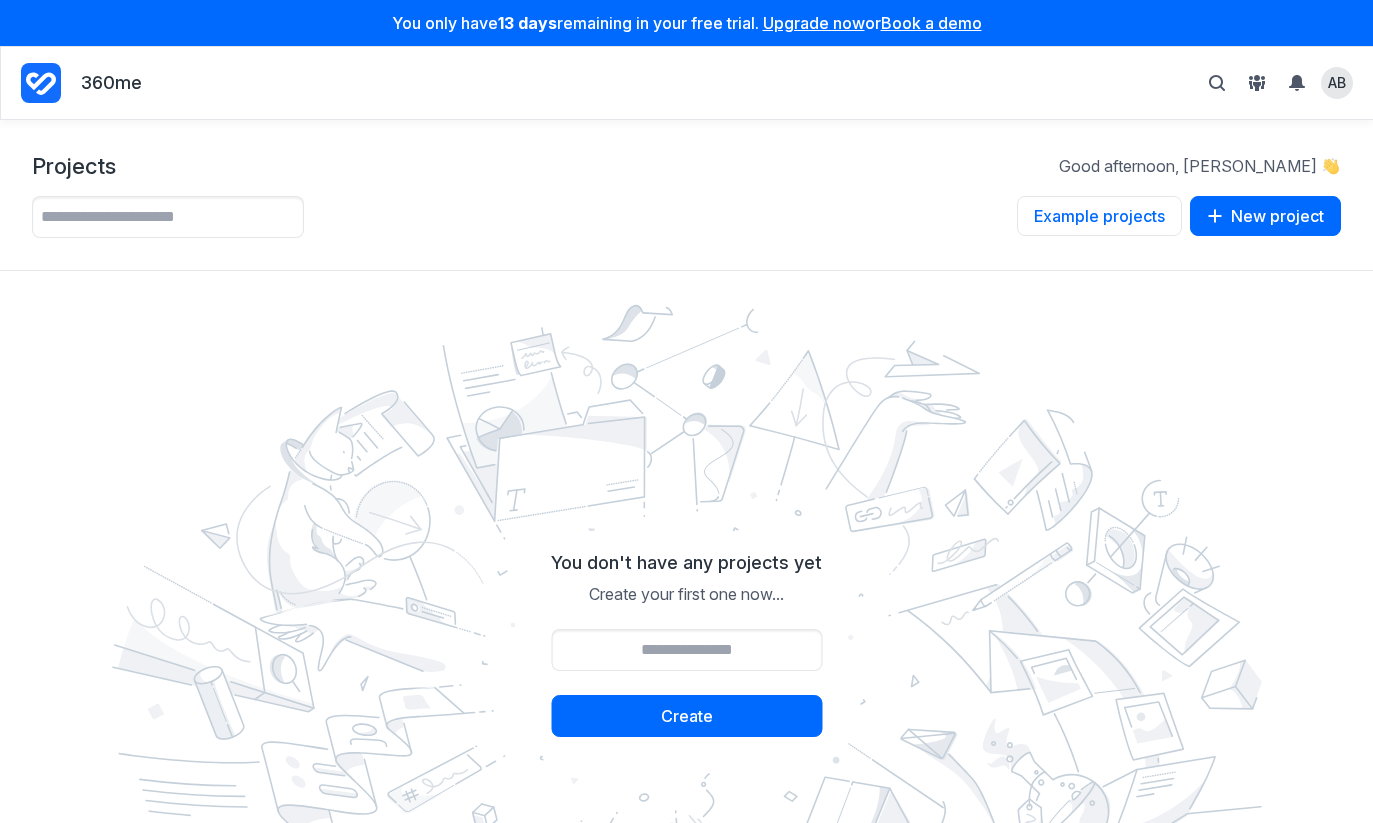 scroll, scrollTop: 0, scrollLeft: 0, axis: both 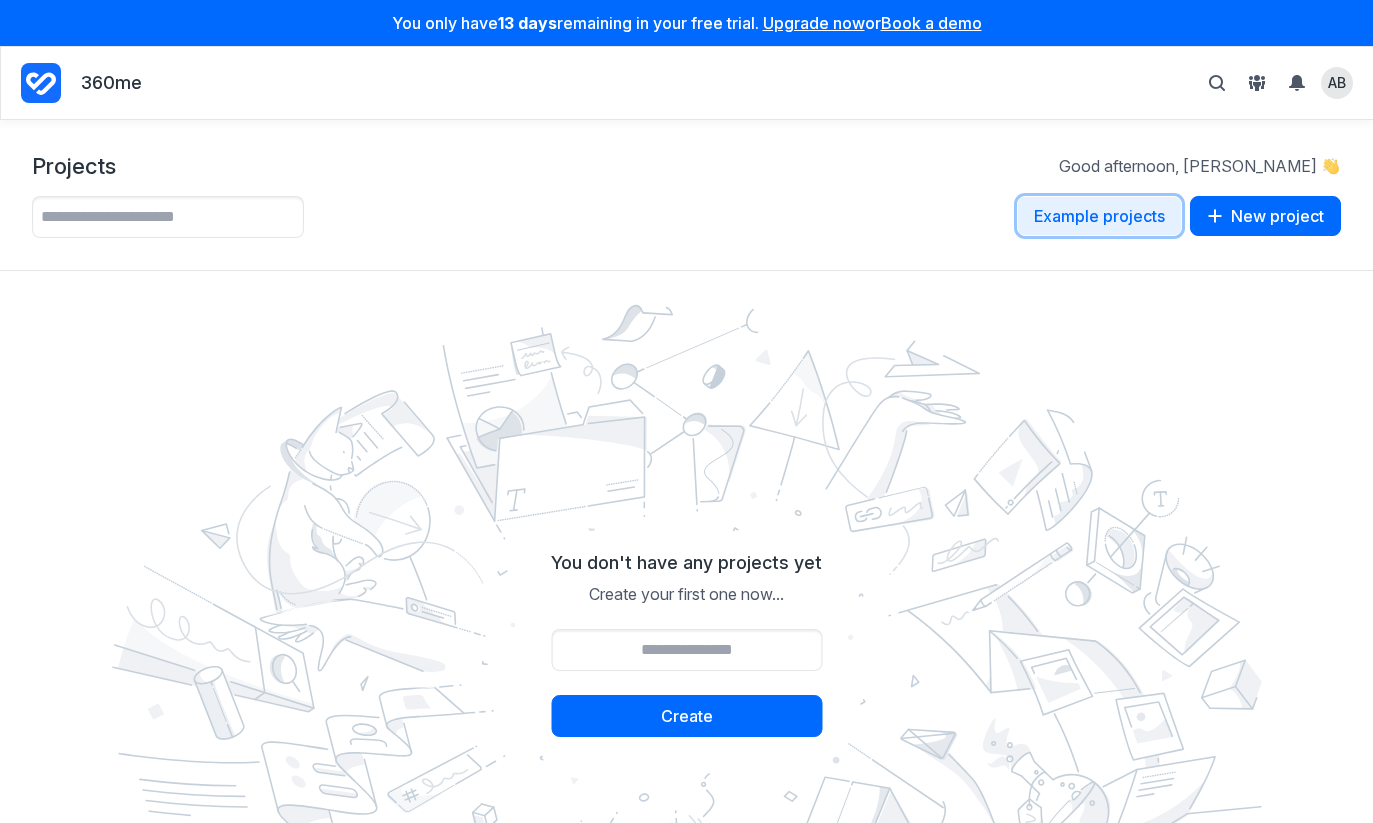 click on "Example projects" at bounding box center (1099, 216) 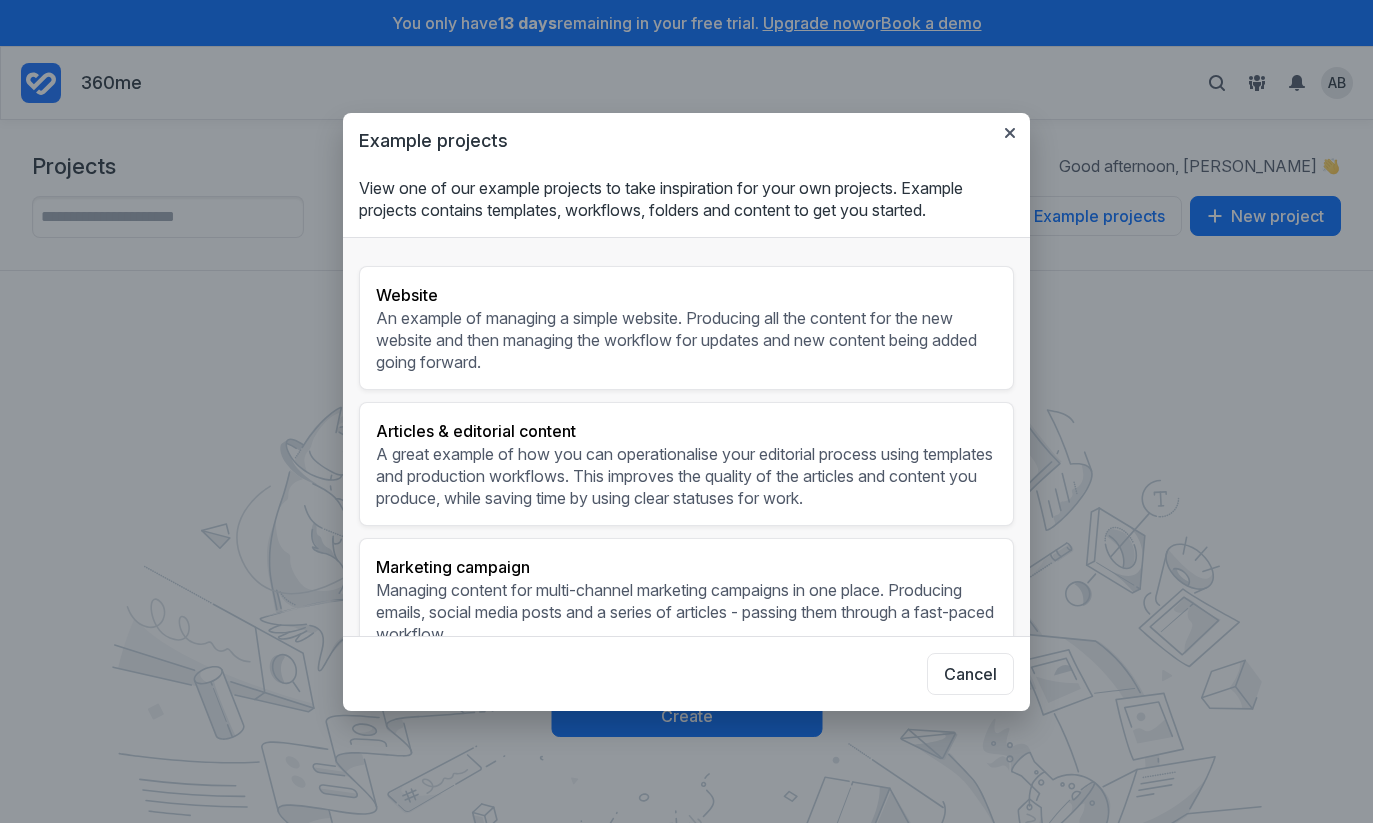 click on "Example projects View one of our example projects to take inspiration for your own projects. Example projects contains templates, workflows, folders and content to get you started. Website An example of managing a simple website. Producing all the content for the new website and then managing the workflow for updates and new content being added going forward. Articles & editorial content A great example of how you can operationalise your editorial process using templates and production workflows. This improves the quality of the articles and content you produce, while saving time by using clear statuses for work. Marketing campaign Managing content for multi-channel marketing campaigns in one place. Producing emails, social media posts and a series of articles - passing them through a fast-paced workflow. Help content and documentation This project shows how we manage all of our own help and support documentation. Which is a bit meta! It's a good example of ongoing governance (help docs change regularly)!" at bounding box center [686, 412] 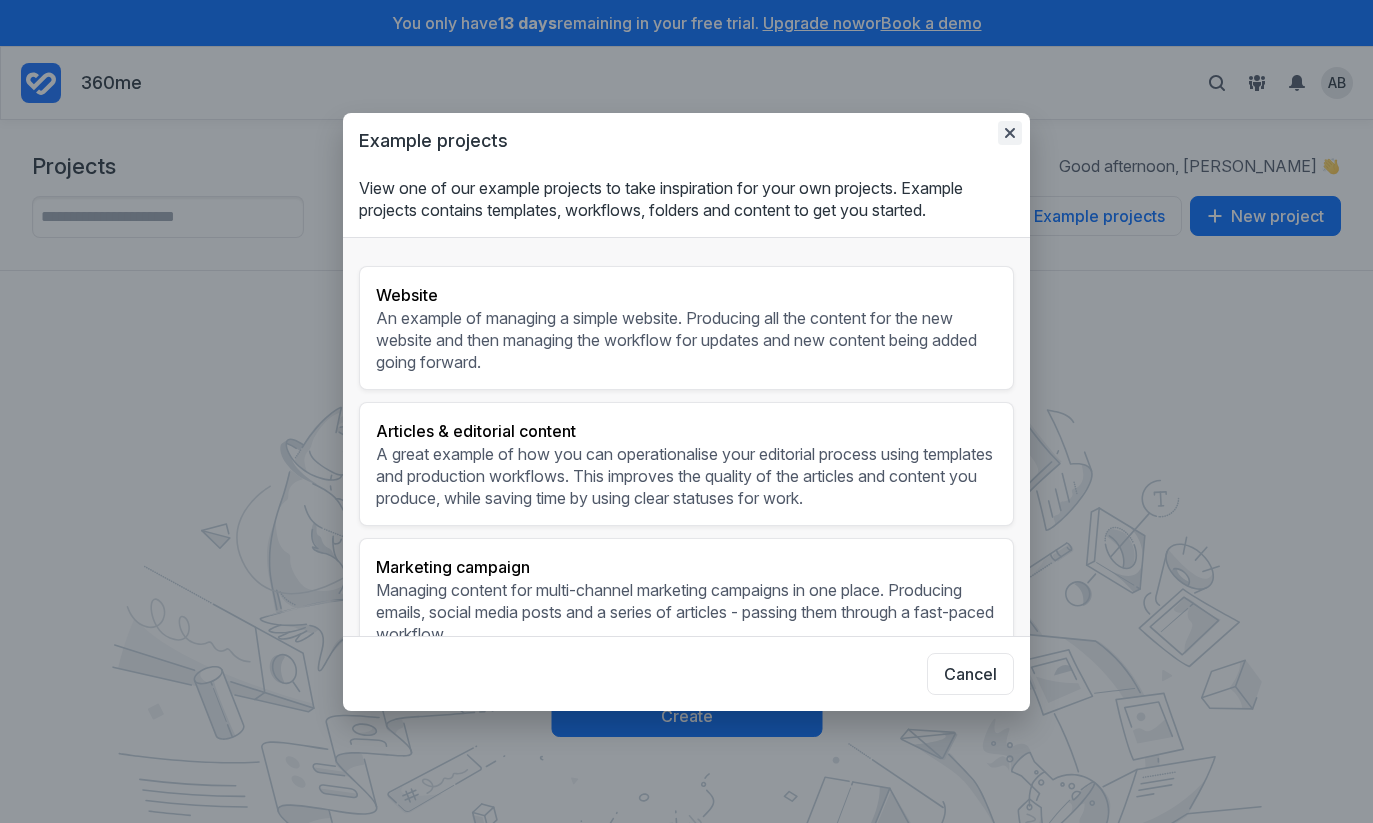 click at bounding box center [1010, 133] 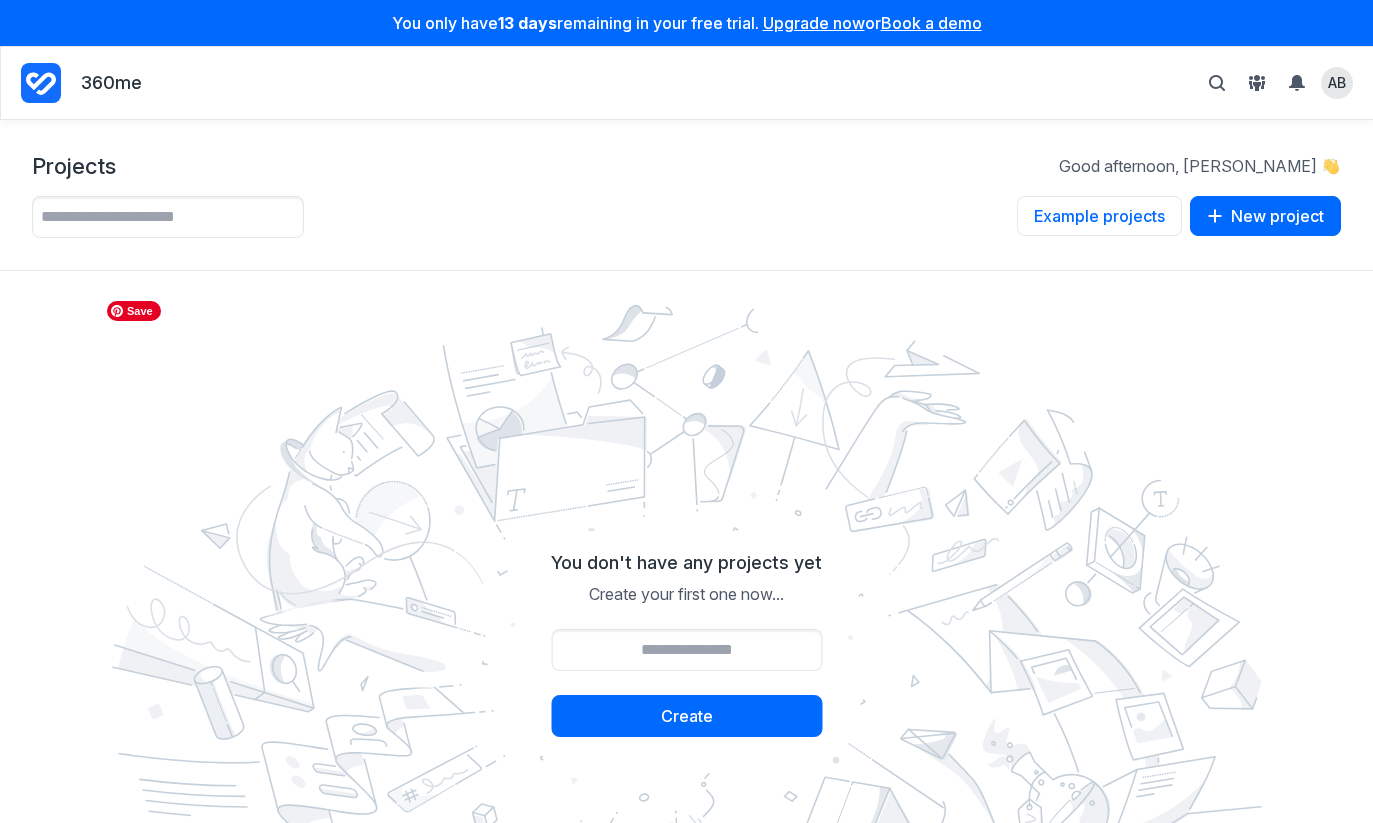 click at bounding box center [686, 638] 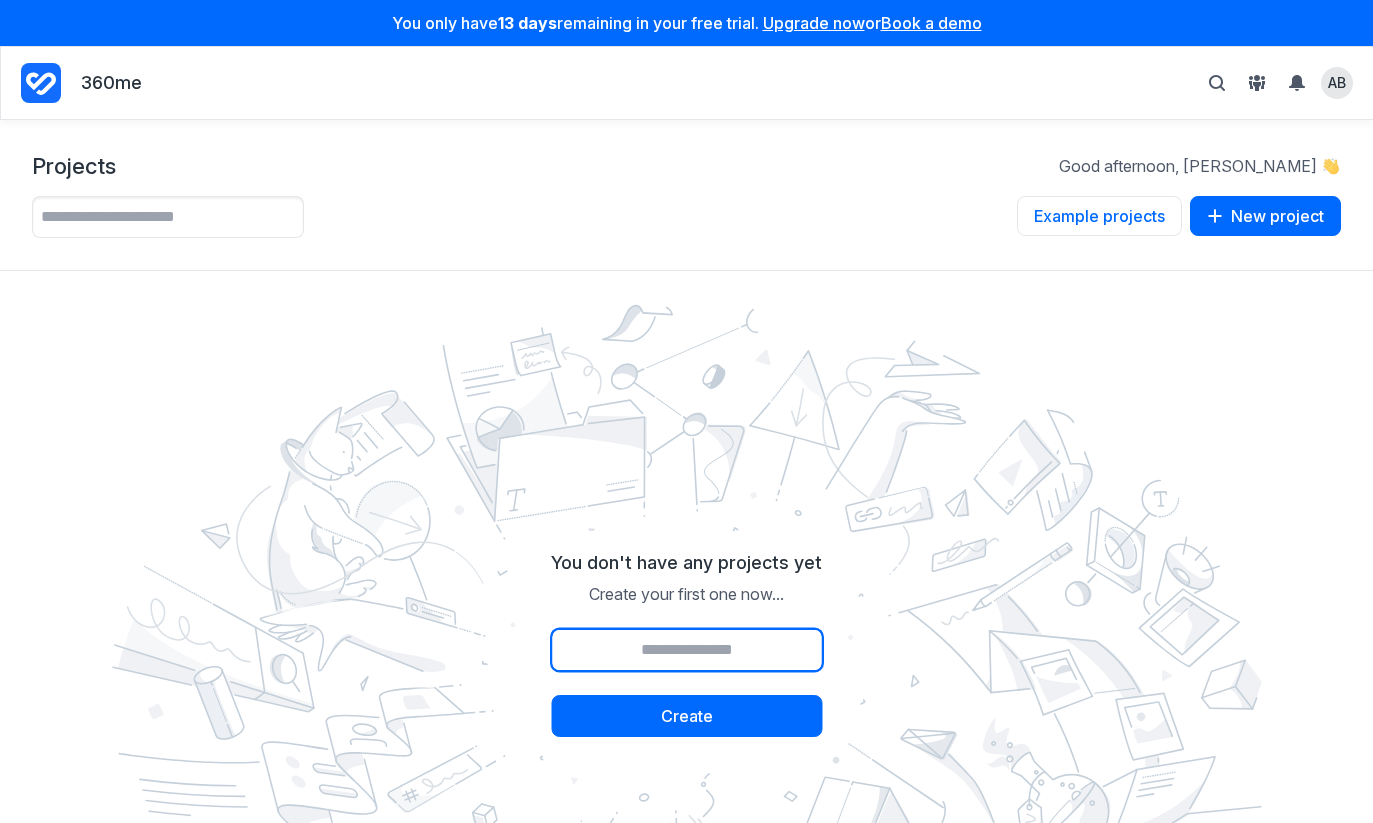 click on "Project name" at bounding box center (686, 650) 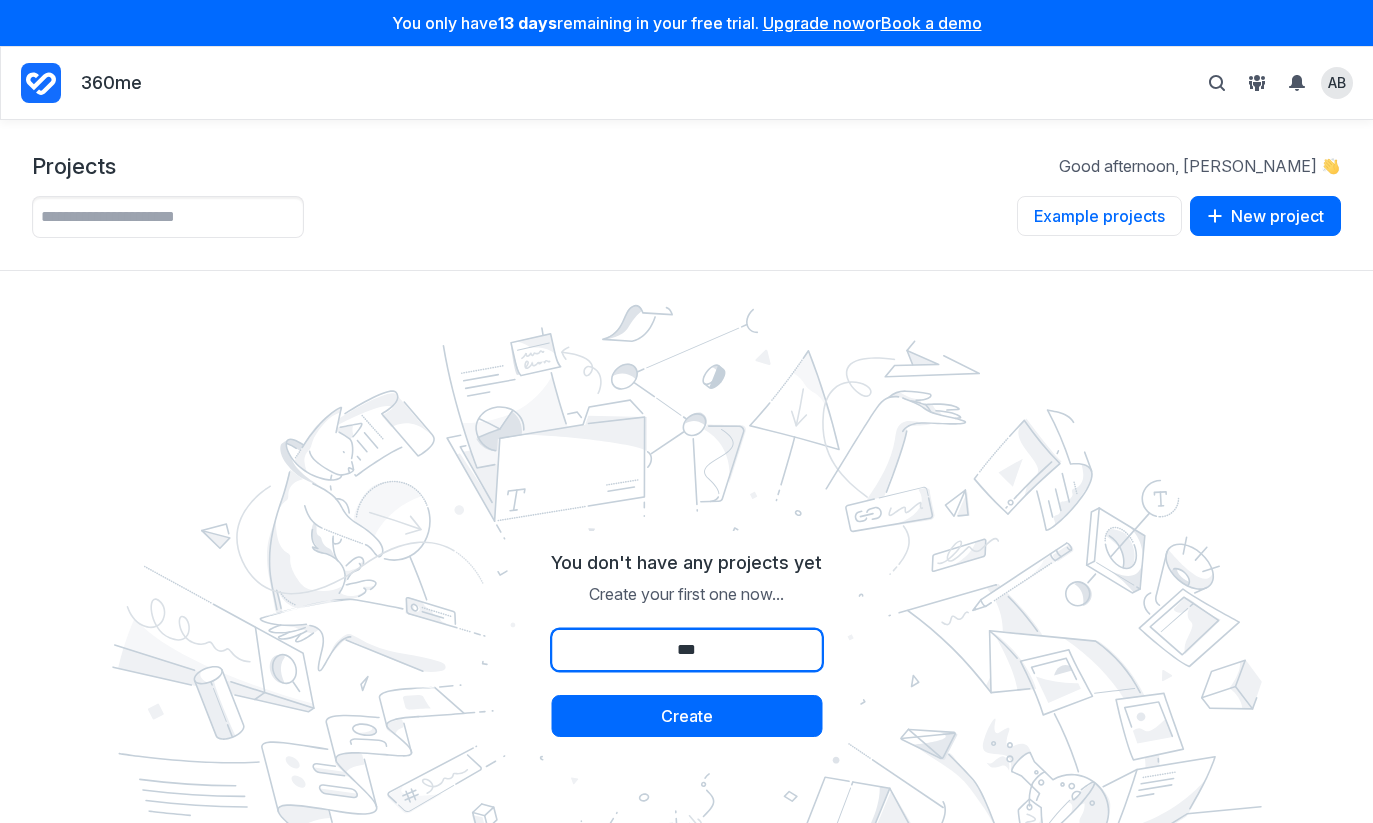 type on "***" 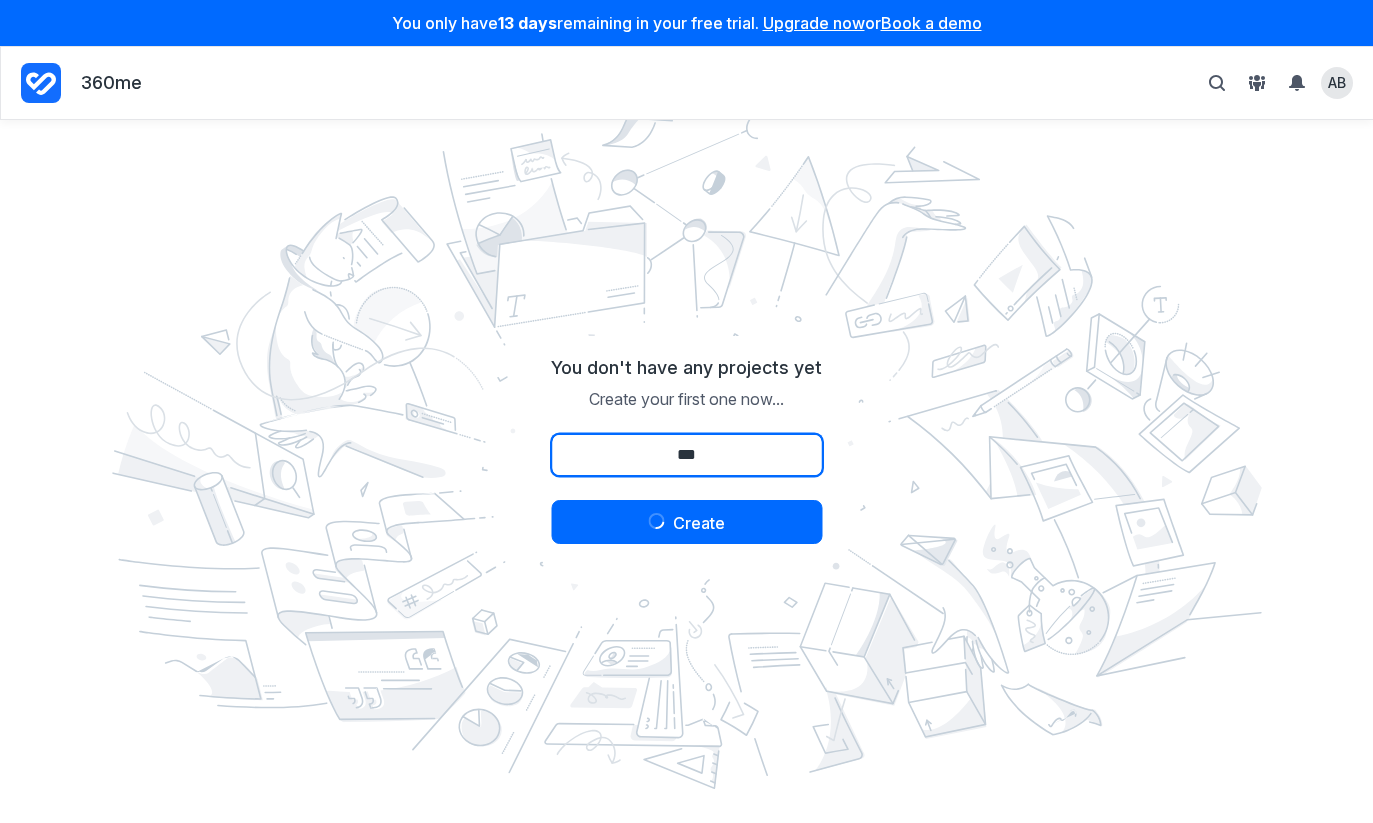 scroll, scrollTop: 0, scrollLeft: 0, axis: both 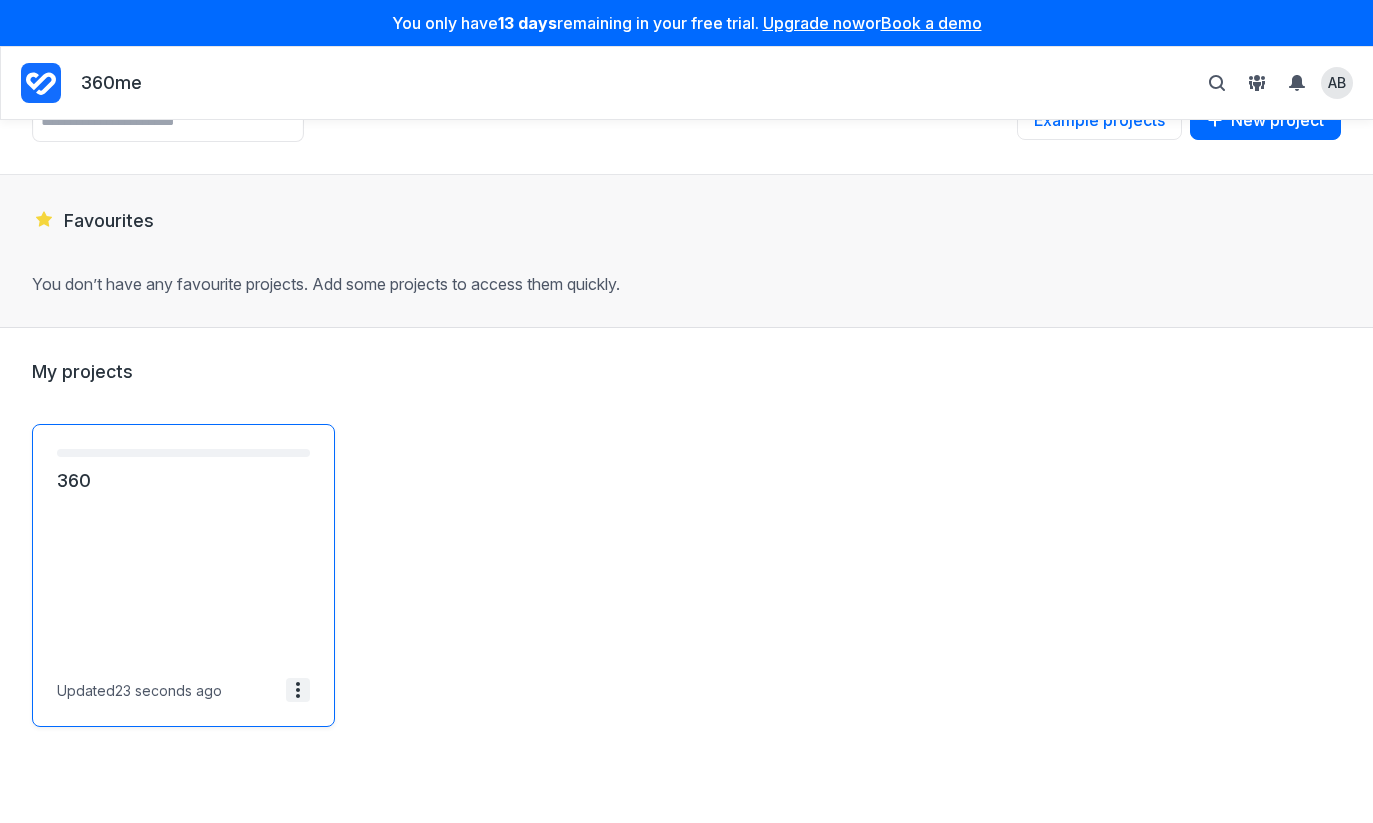 click 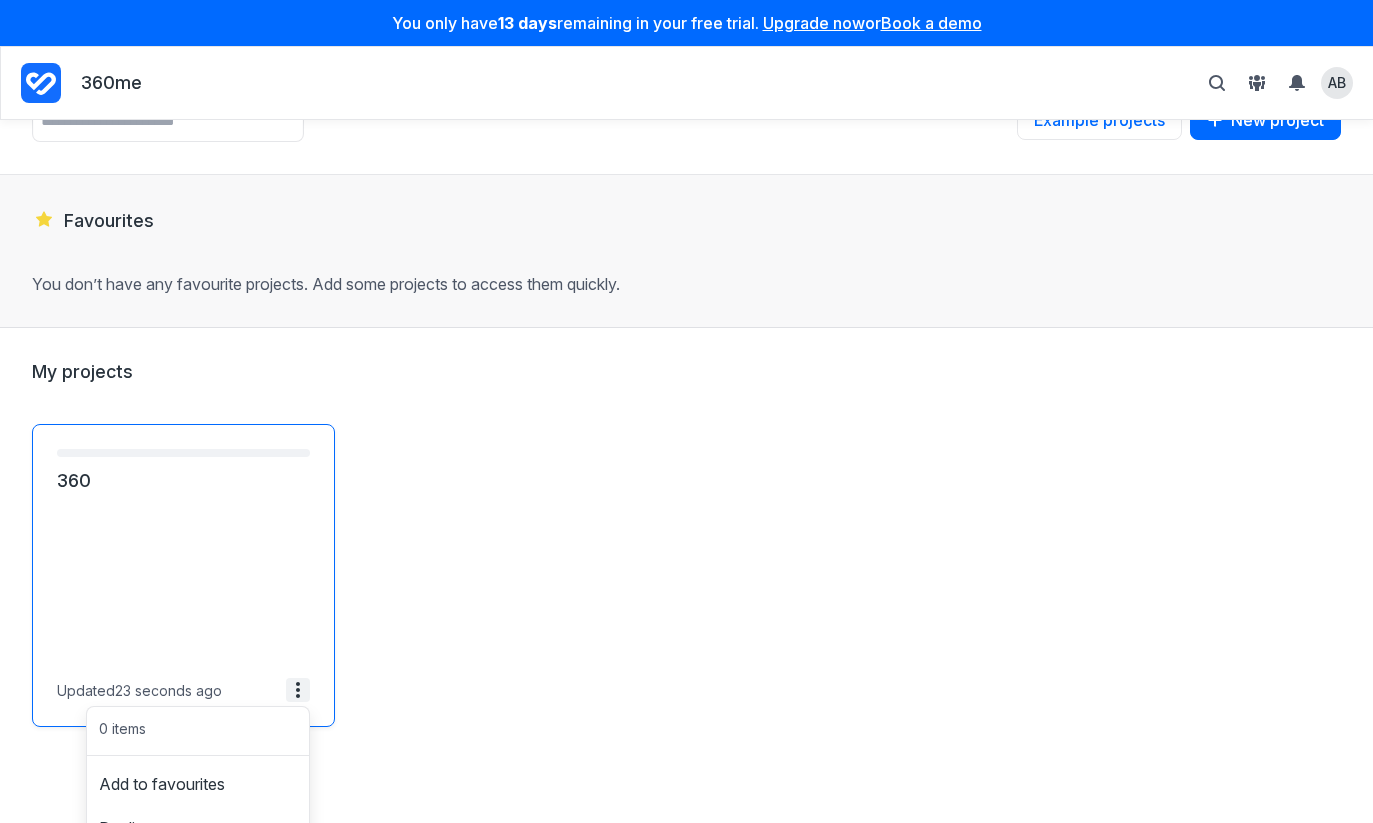 scroll, scrollTop: 226, scrollLeft: 0, axis: vertical 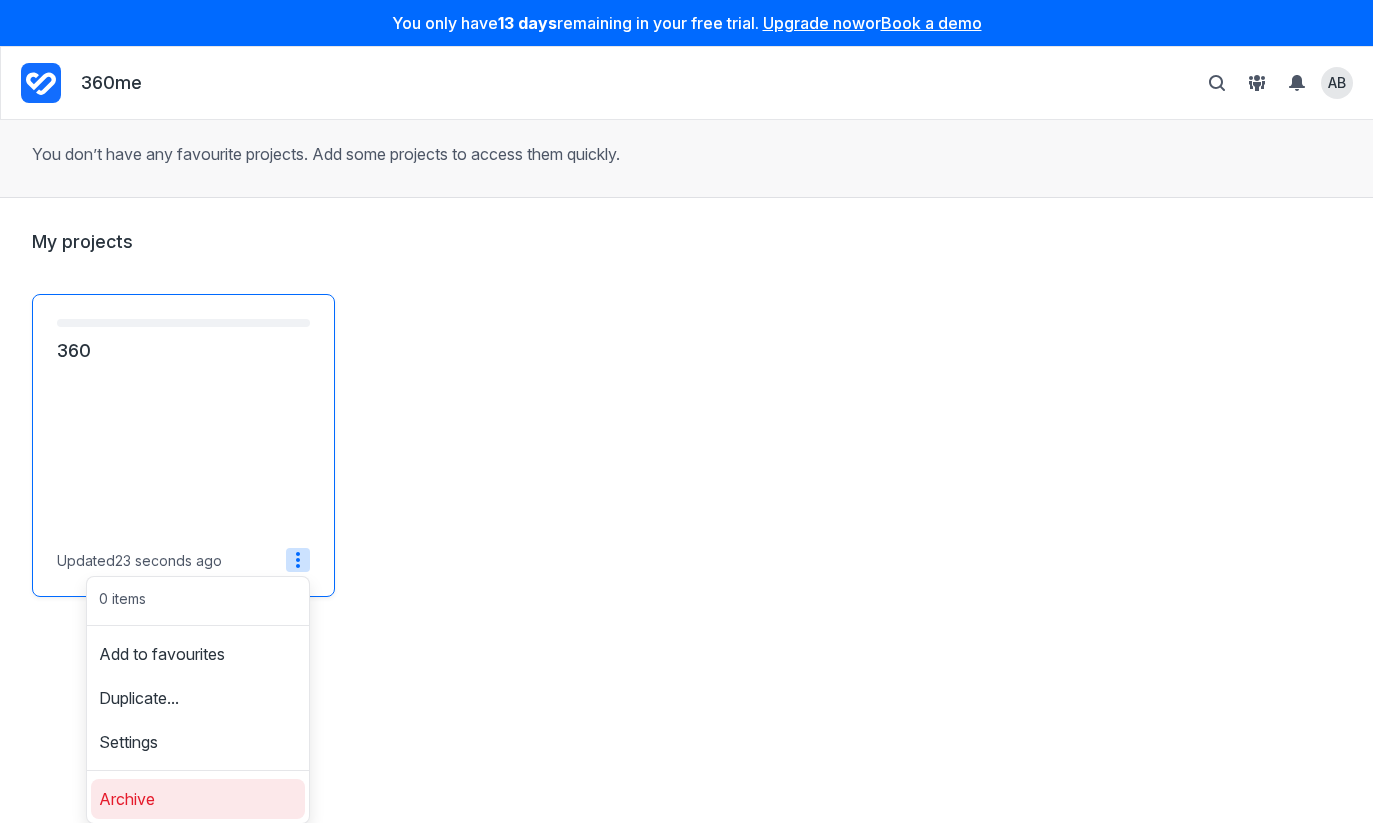 click on "Archive" at bounding box center [198, 799] 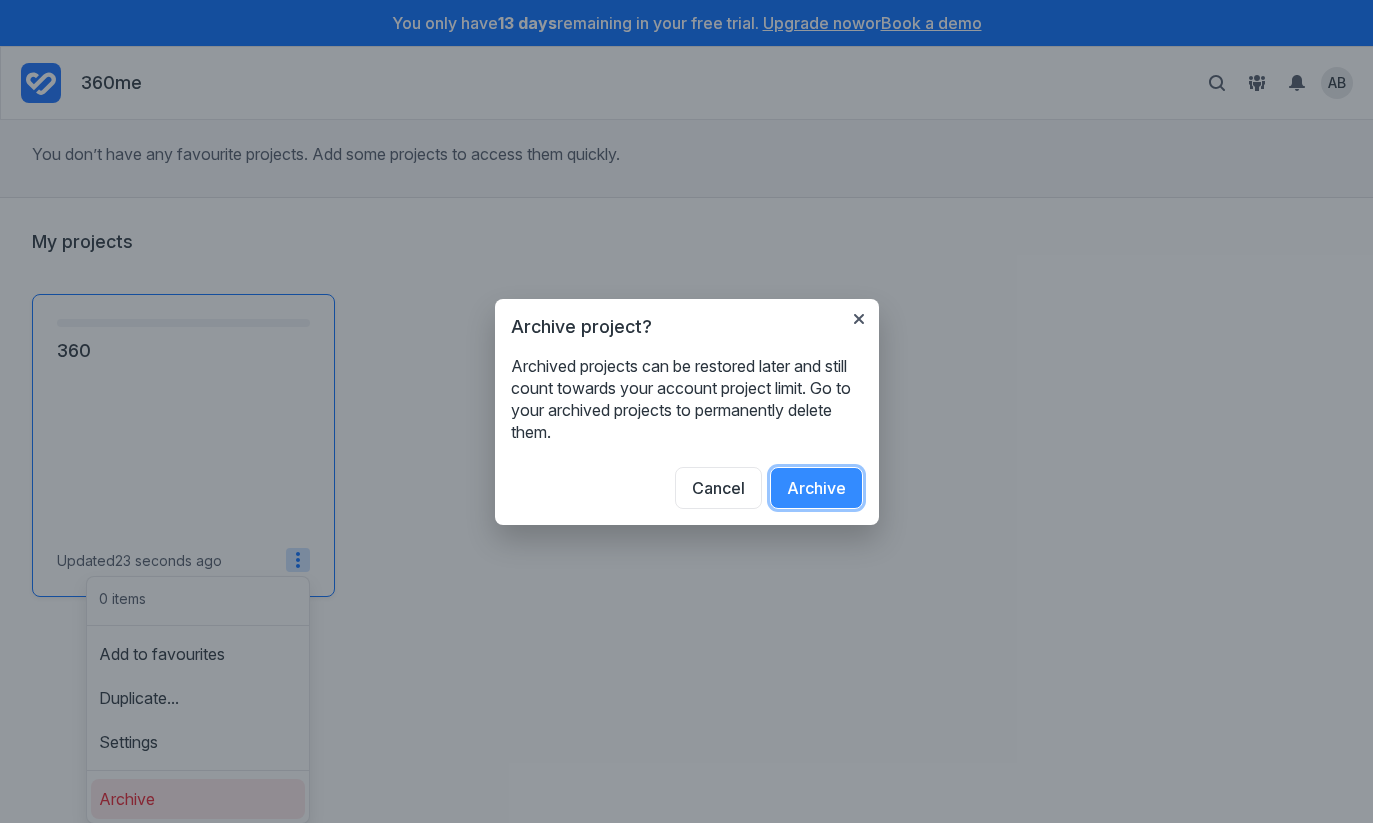 click on "Archive" at bounding box center [816, 488] 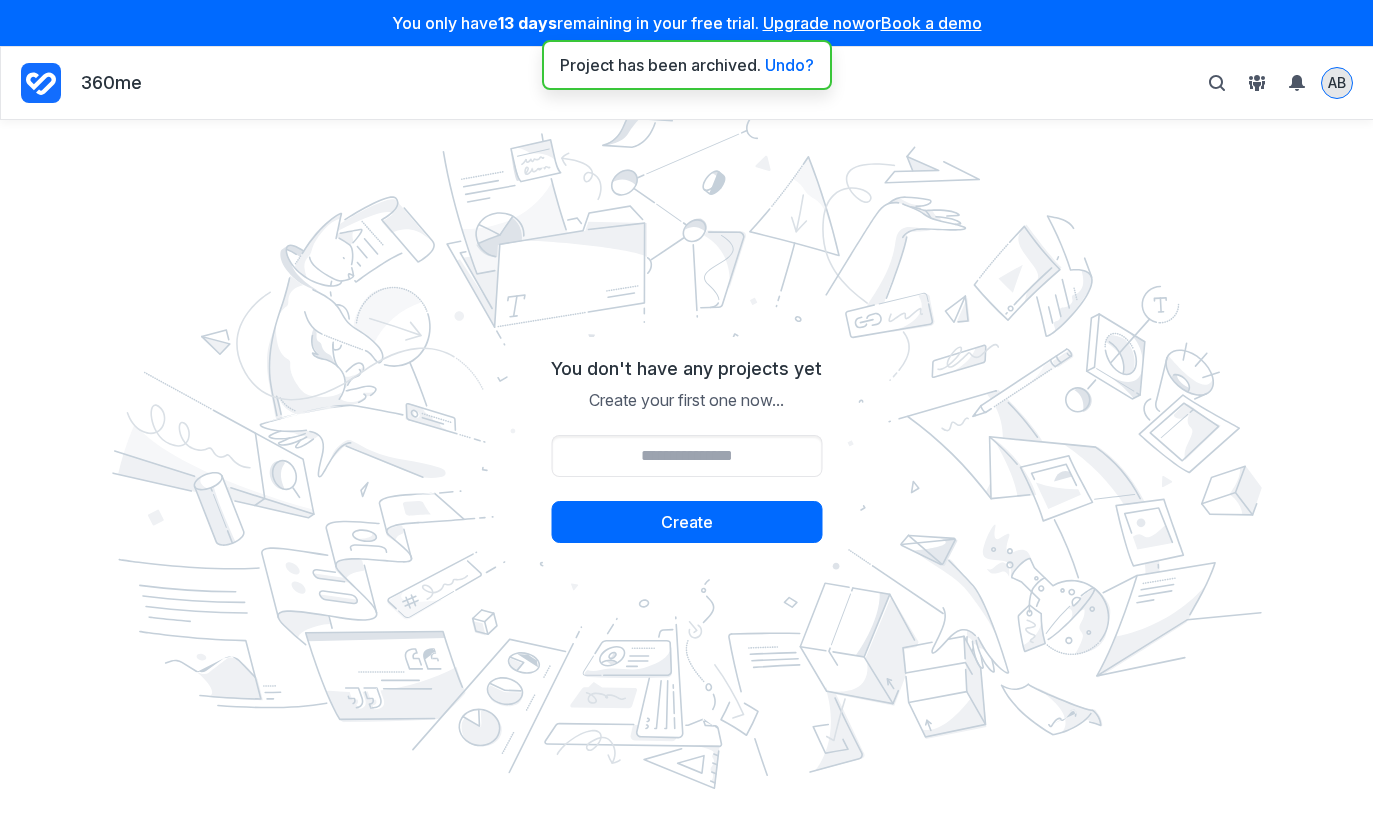 scroll, scrollTop: 0, scrollLeft: 0, axis: both 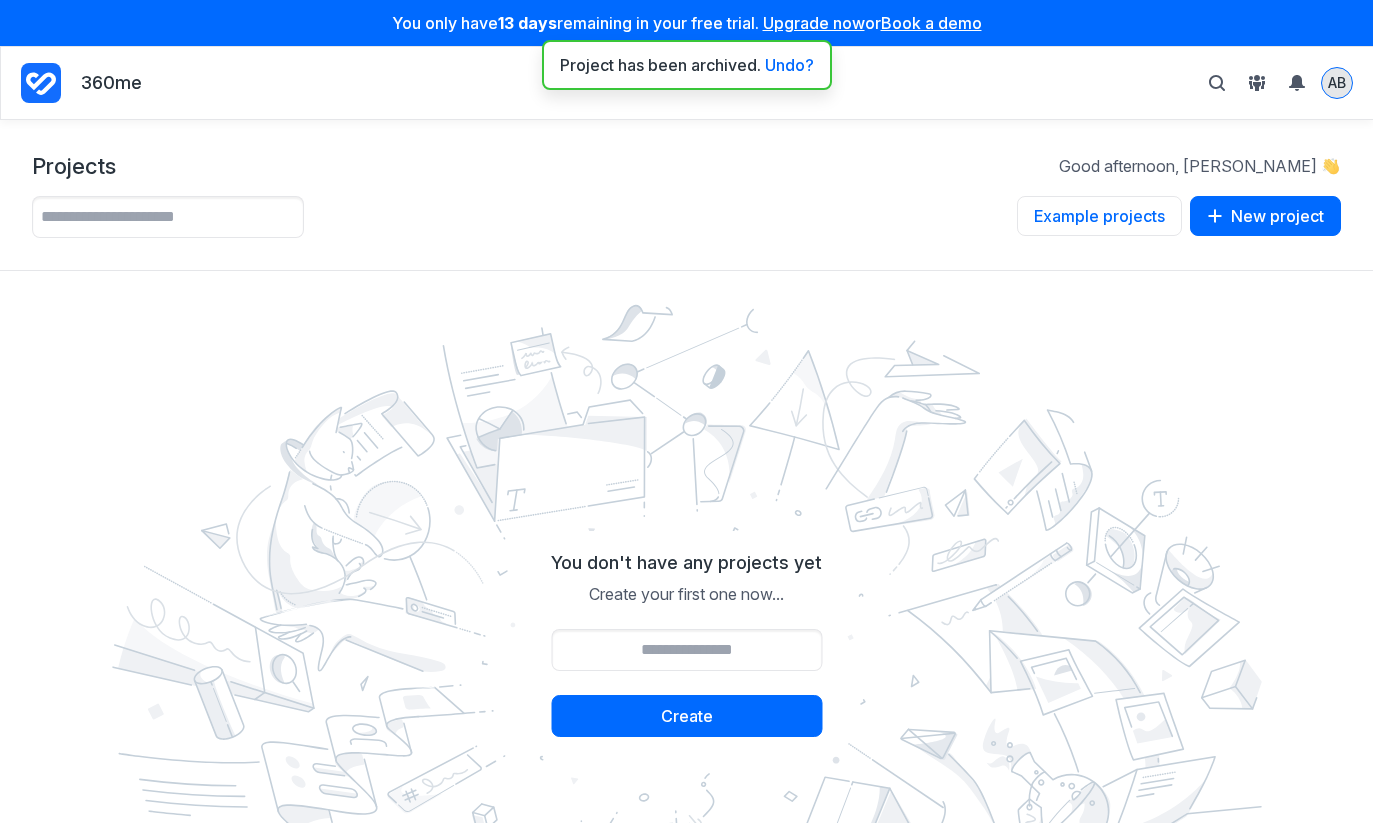 click on "AB" at bounding box center (1337, 82) 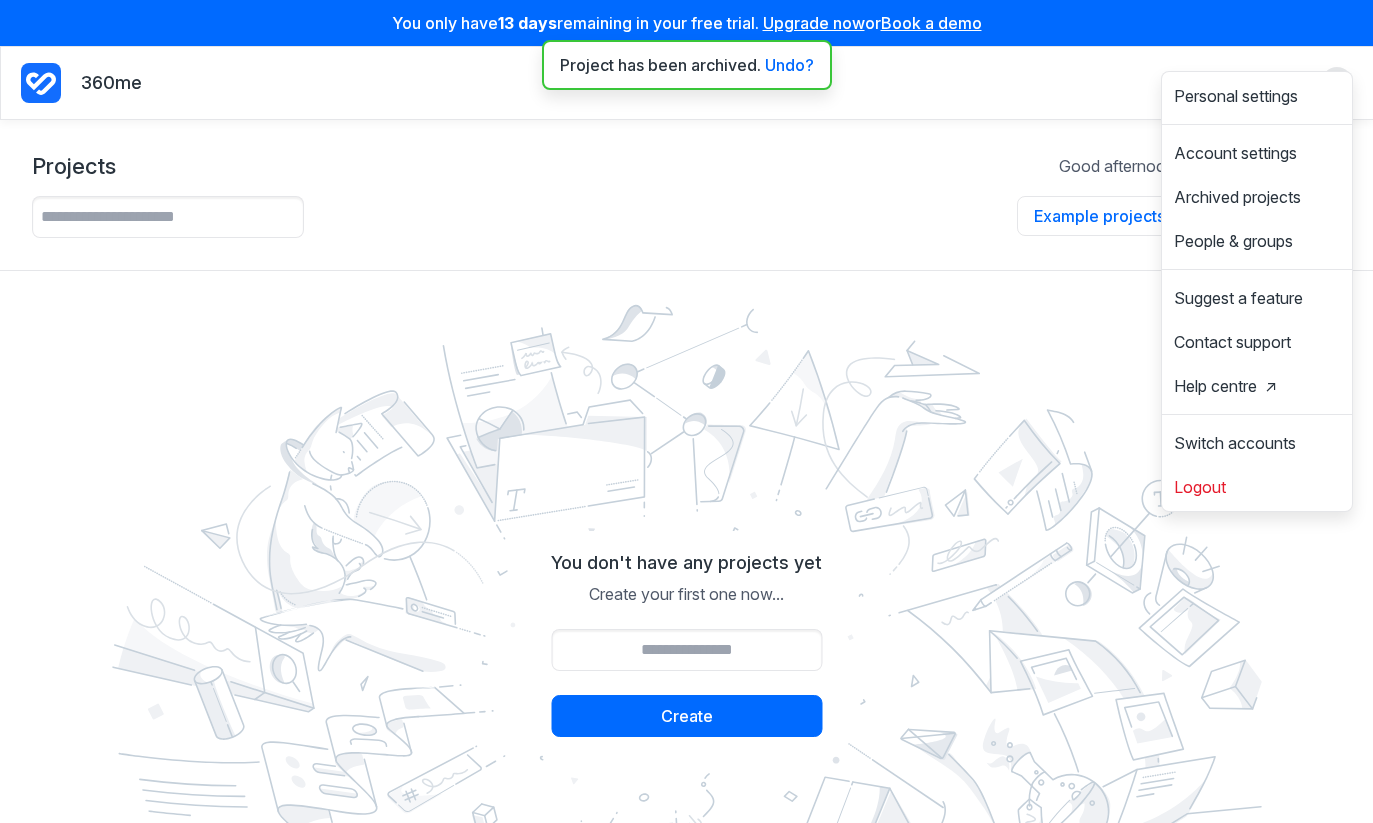 click on "Projects Good afternoon, Anton   👋 Example projects Example projects View one of our example projects to take inspiration for your own projects. Example projects contains templates, workflows, folders and content to get you started. Website An example of managing a simple website. Producing all the content for the new website and then managing the workflow for updates and new content being added going forward. Articles & editorial content A great example of how you can operationalise your editorial process using templates and production workflows. This improves the quality of the articles and content you produce, while saving time by using clear statuses for work. Marketing campaign Managing content for multi-channel marketing campaigns in one place. Producing emails, social media posts and a series of articles - passing them through a fast-paced workflow. Help content and documentation Email content Course records (headless CMS example) Cancel New project New project Project name Cancel Create" at bounding box center (686, 195) 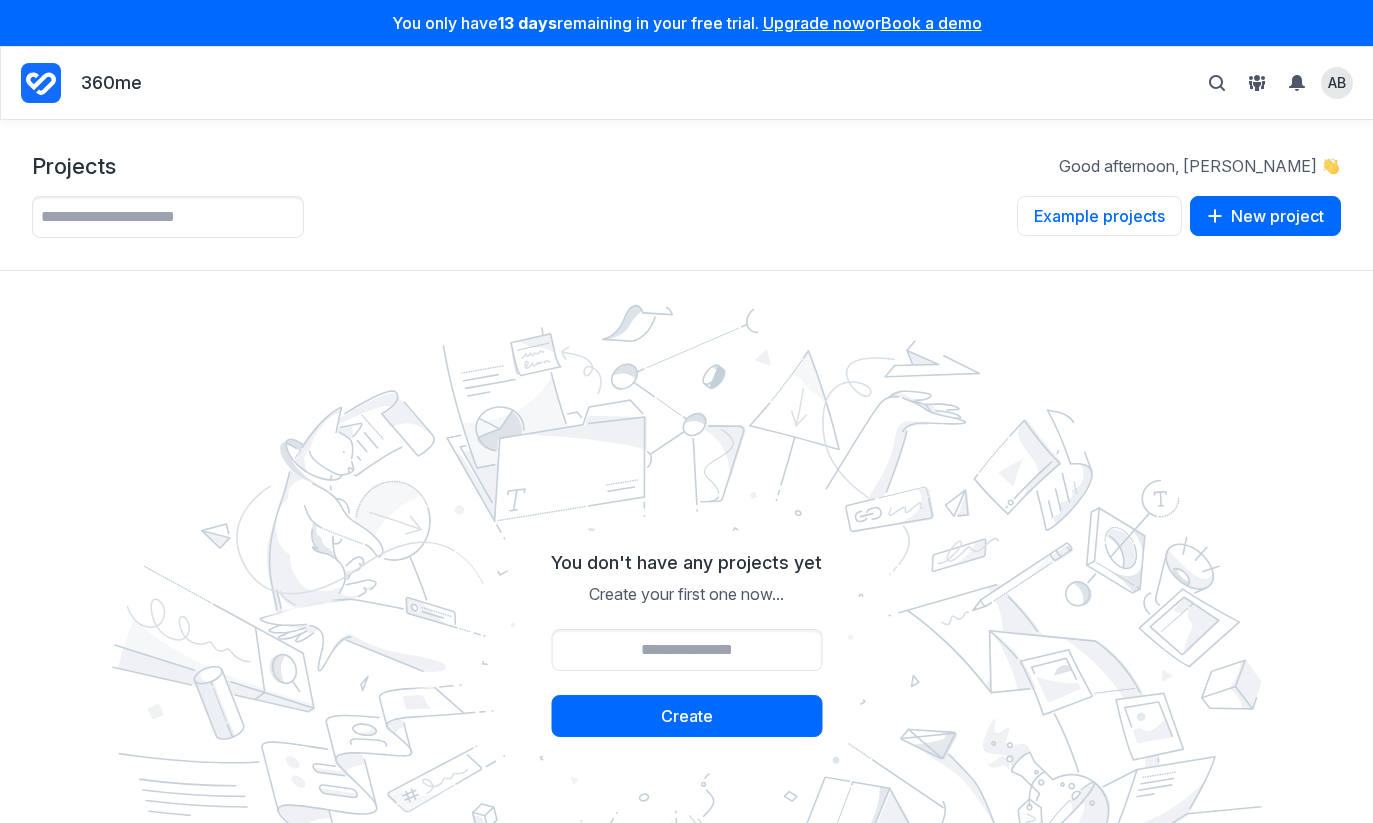 scroll, scrollTop: 0, scrollLeft: 0, axis: both 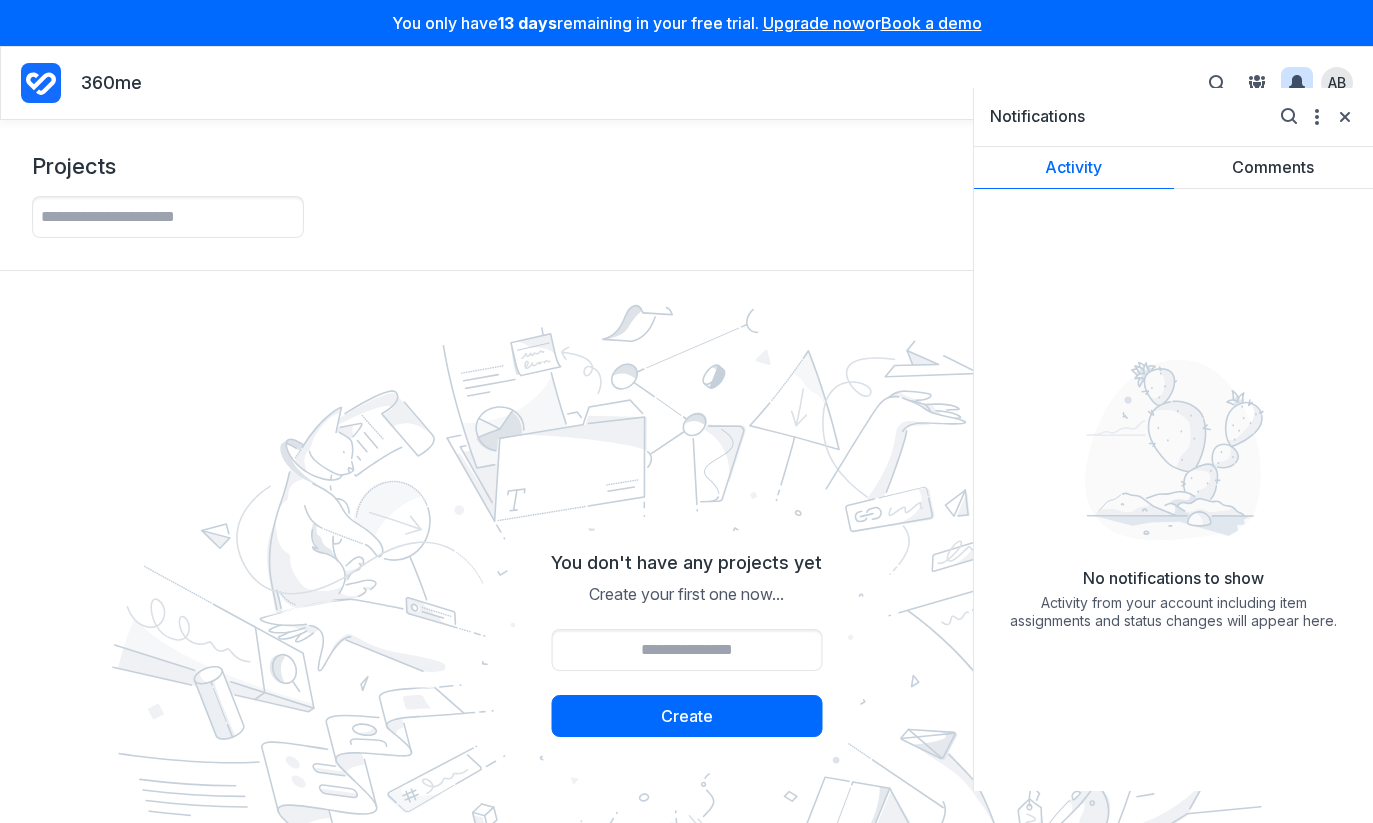 click on "Example projects Example projects View one of our example projects to take inspiration for your own projects. Example projects contains templates, workflows, folders and content to get you started. Website An example of managing a simple website. Producing all the content for the new website and then managing the workflow for updates and new content being added going forward. Articles & editorial content A great example of how you can operationalise your editorial process using templates and production workflows. This improves the quality of the articles and content you produce, while saving time by using clear statuses for work. Marketing campaign Managing content for multi-channel marketing campaigns in one place. Producing emails, social media posts and a series of articles - passing them through a fast-paced workflow. Help content and documentation Email content Course records (headless CMS example) Cancel New project New project Project name Cancel Create" at bounding box center (686, 217) 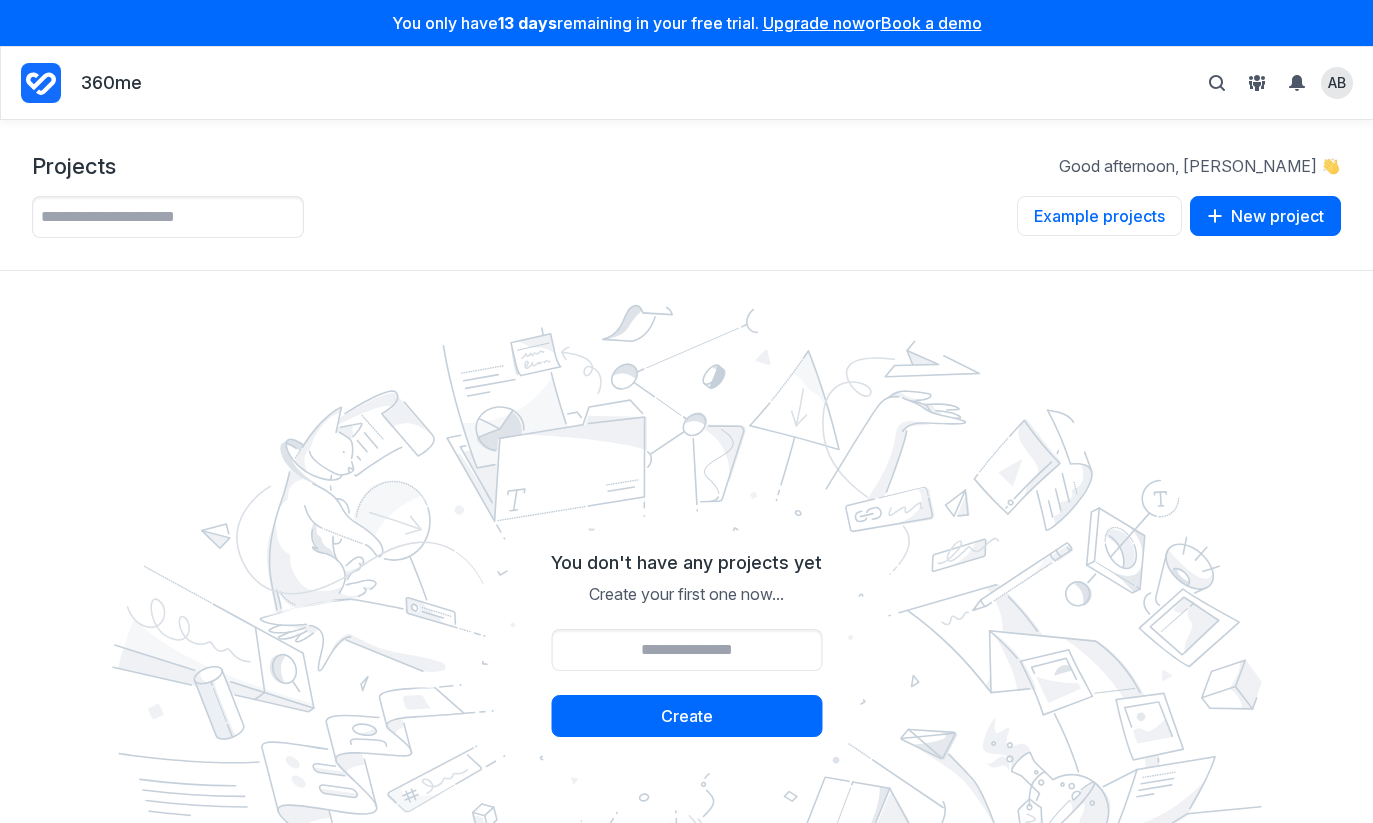 scroll, scrollTop: 0, scrollLeft: 0, axis: both 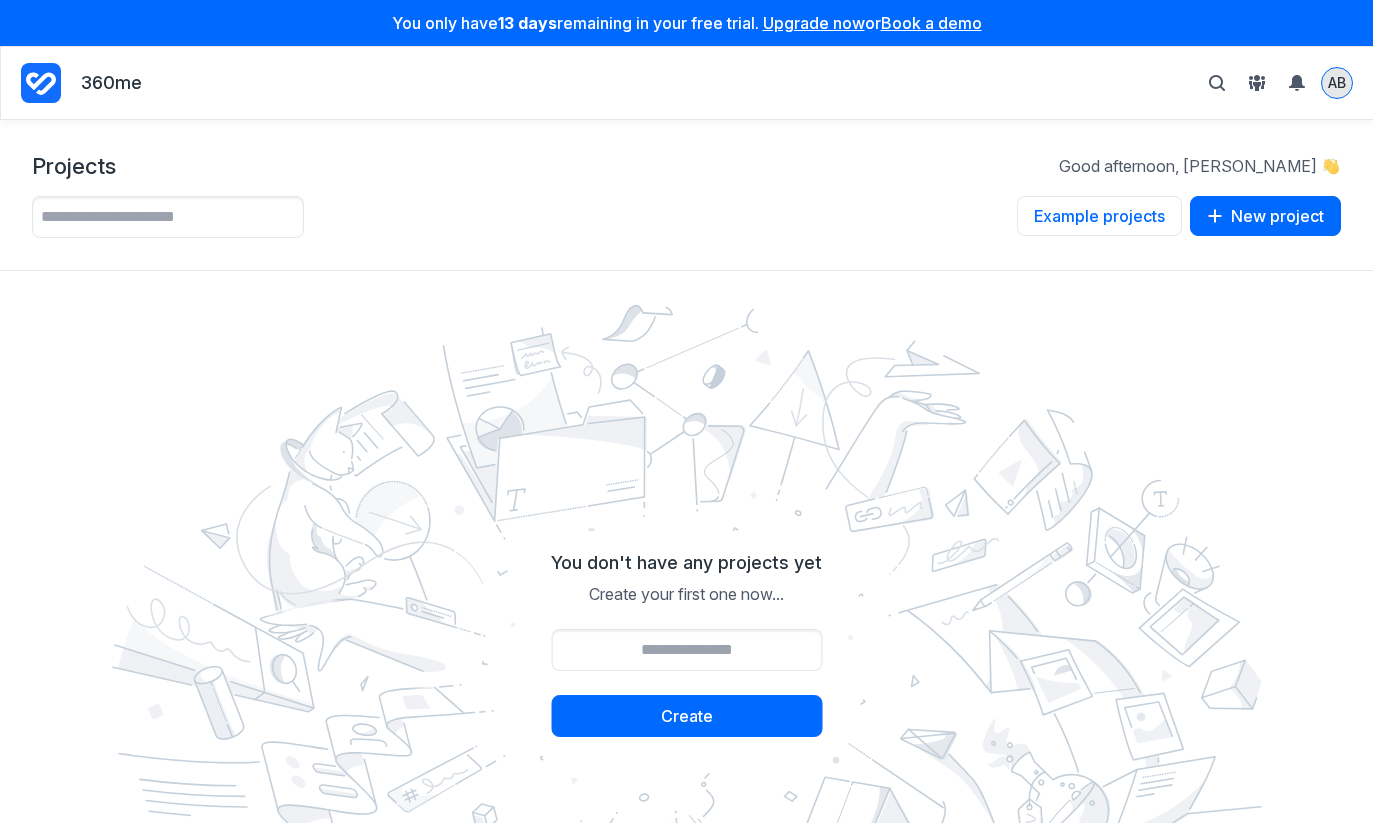 click on "AB" at bounding box center [1337, 82] 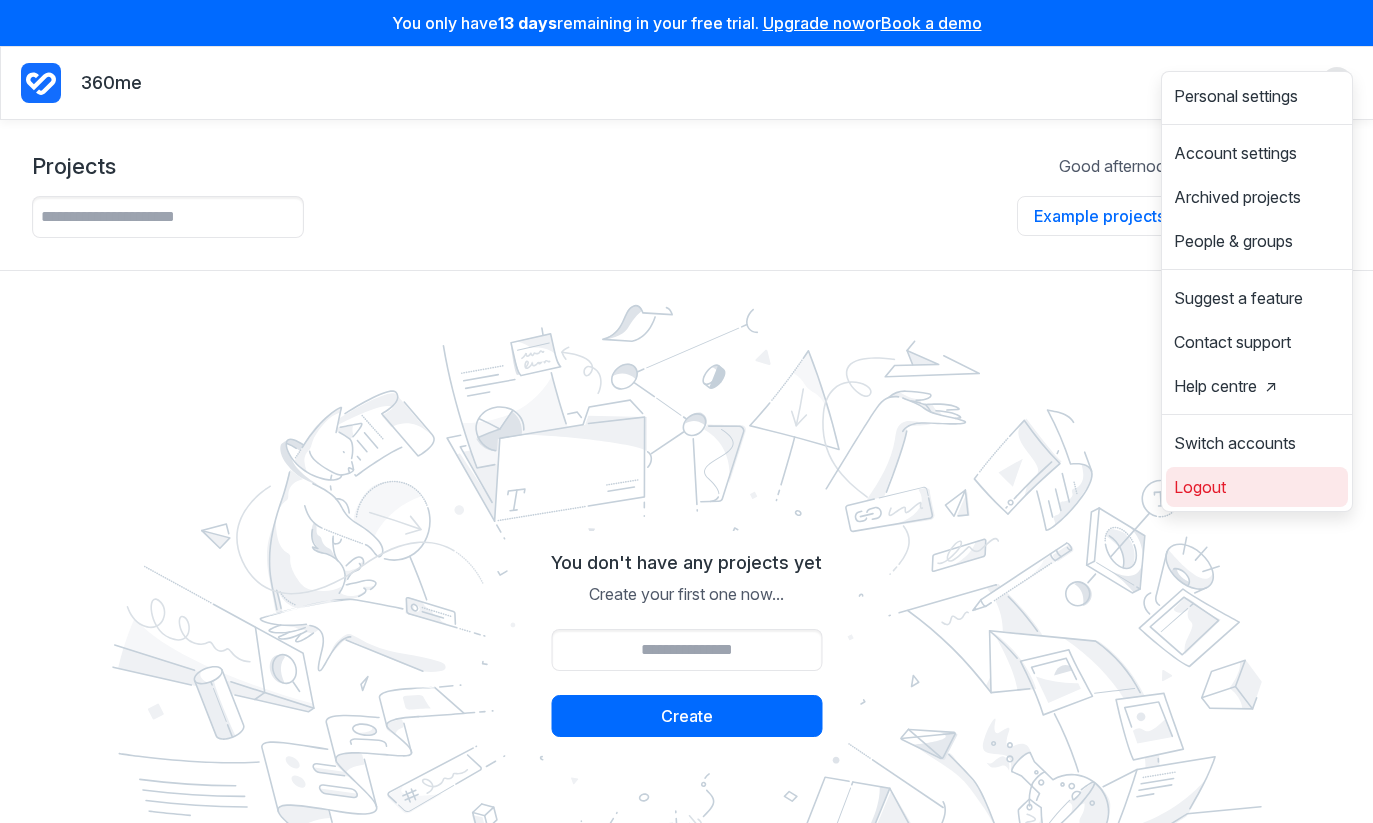 click on "Logout" at bounding box center [1257, 487] 